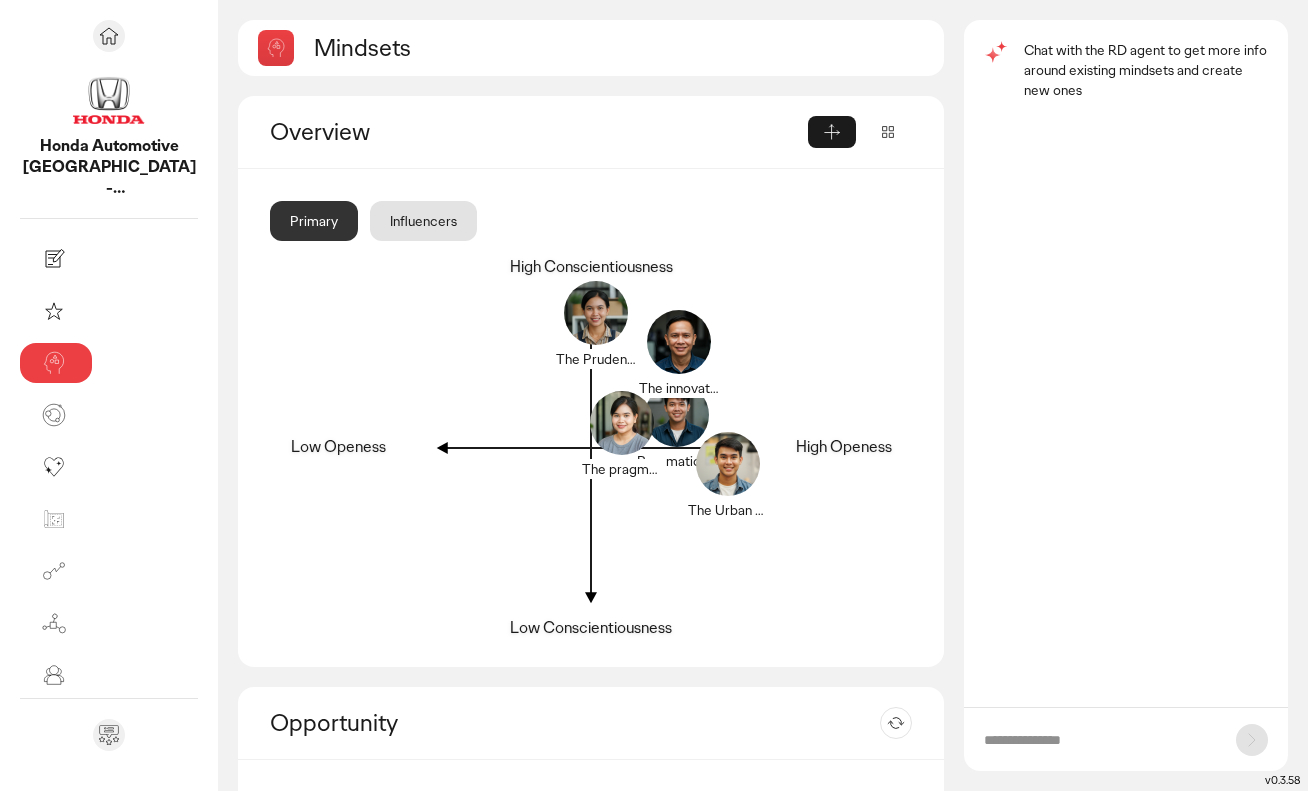 scroll, scrollTop: 0, scrollLeft: 0, axis: both 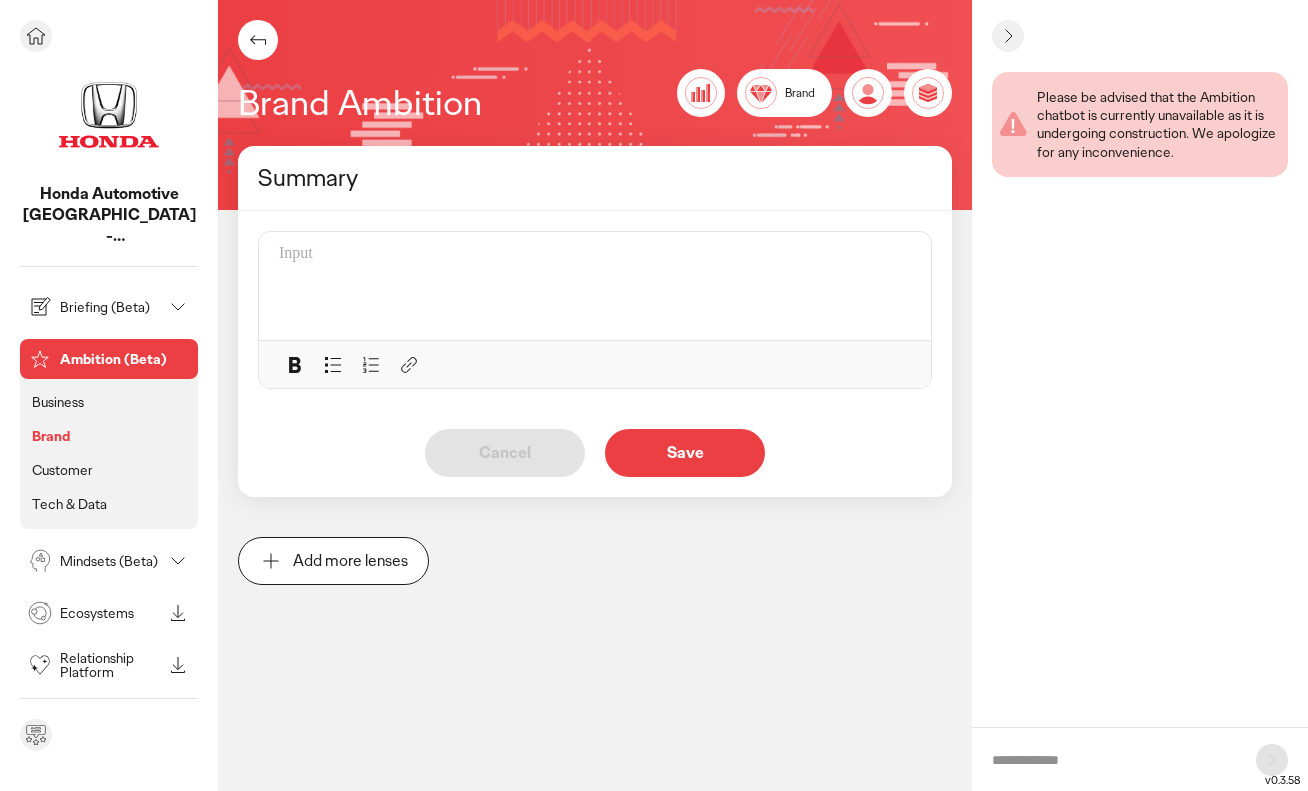 click on "Tech & Data" at bounding box center (69, 504) 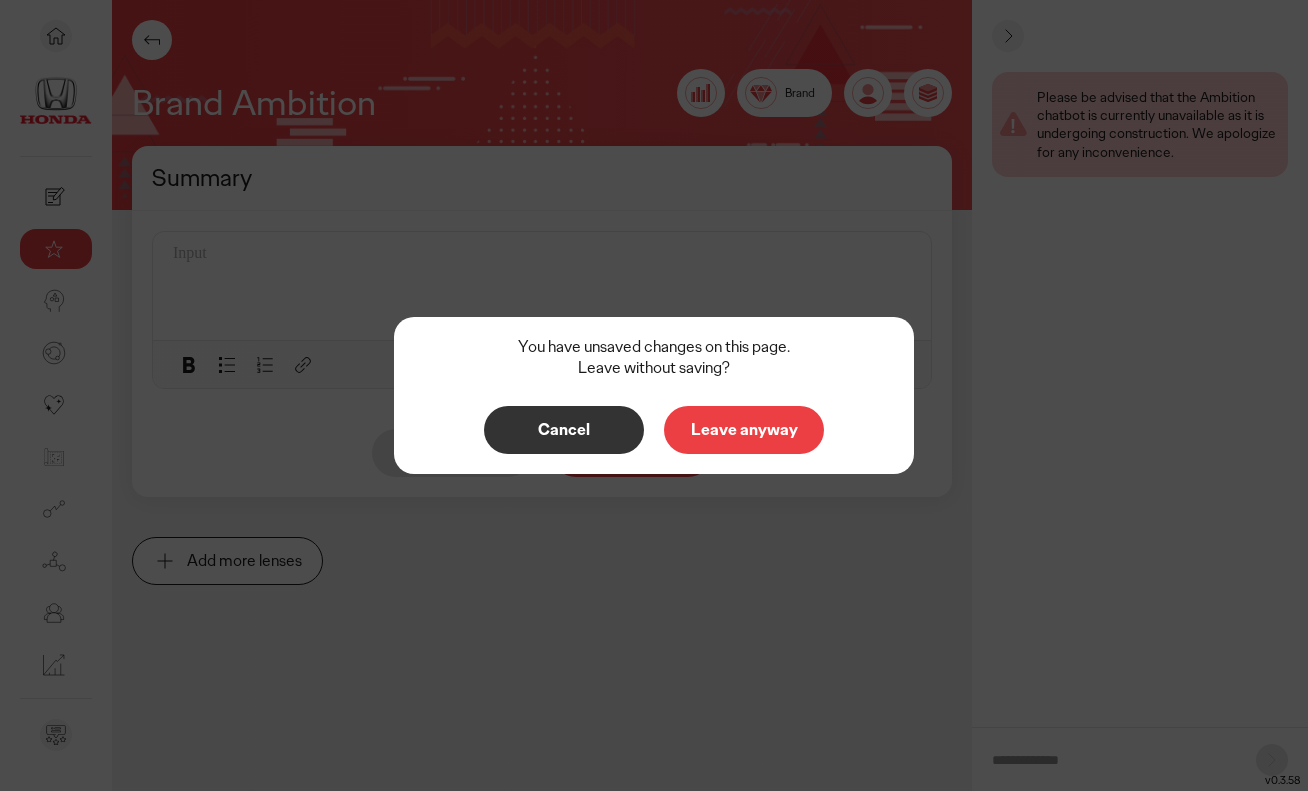 click on "Leave anyway" at bounding box center (744, 430) 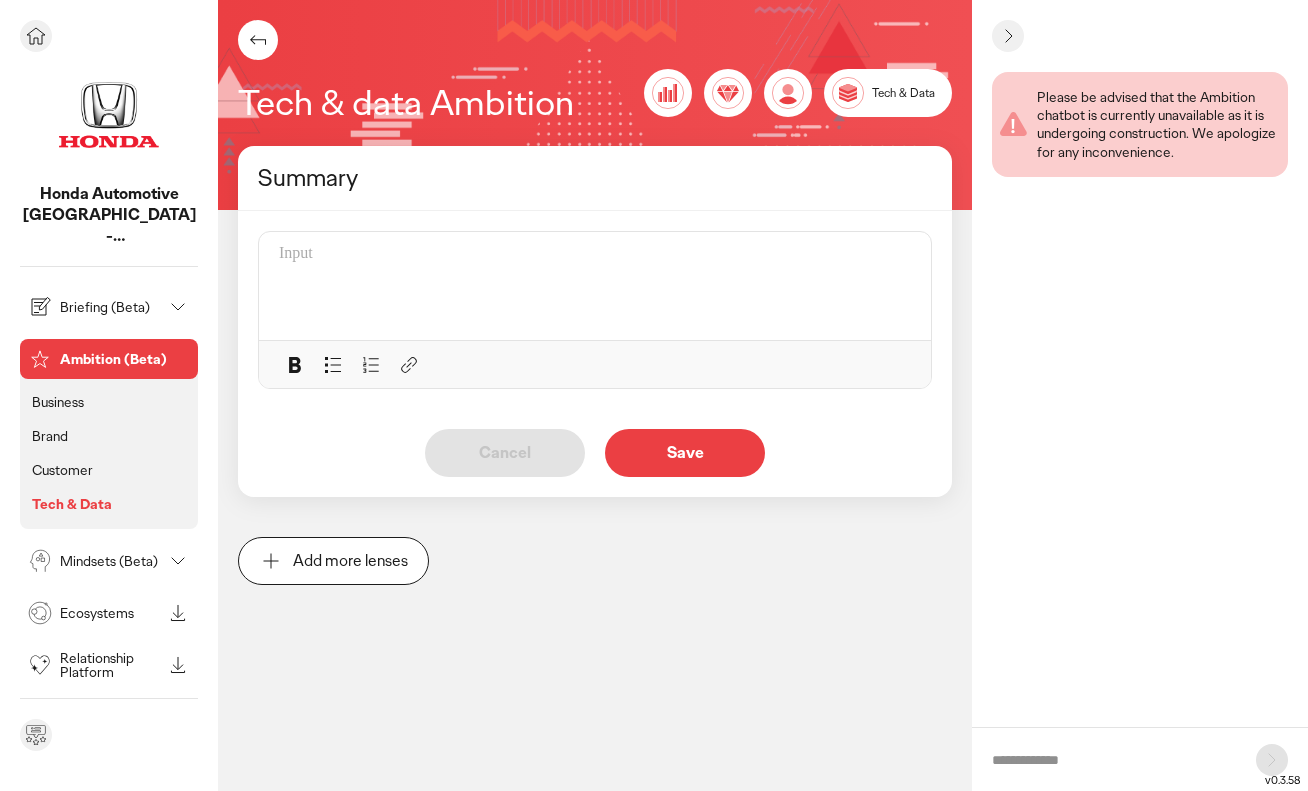 click on "Briefing (Beta)" at bounding box center [111, 307] 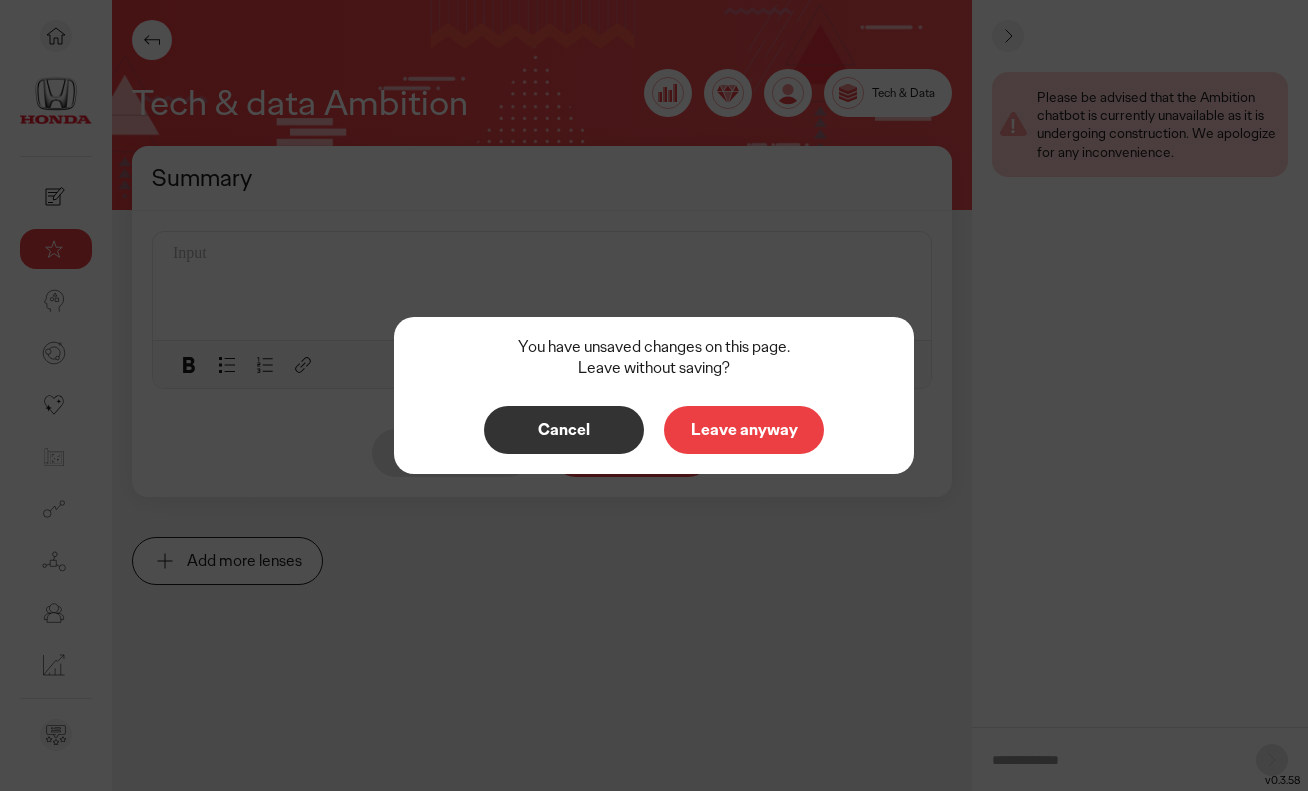 click on "Leave anyway" at bounding box center (744, 430) 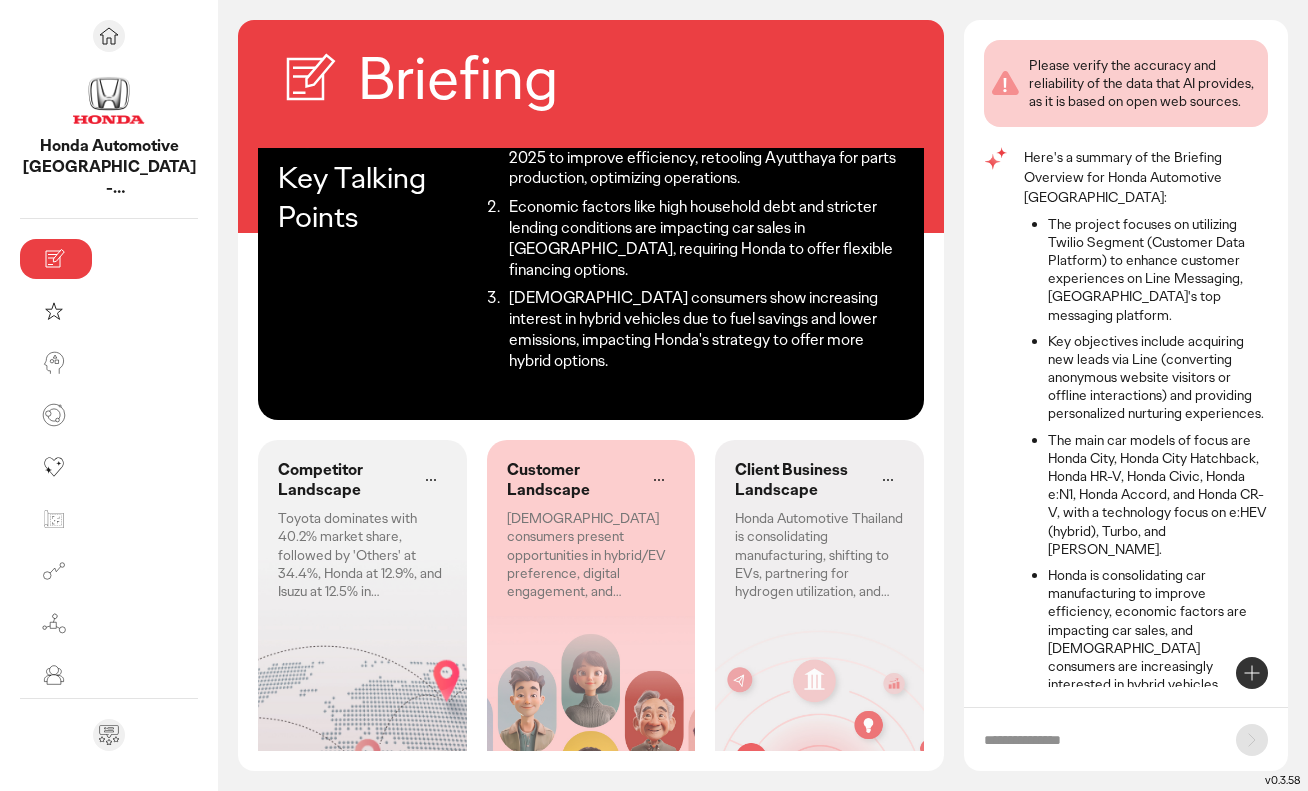 scroll, scrollTop: 128, scrollLeft: 0, axis: vertical 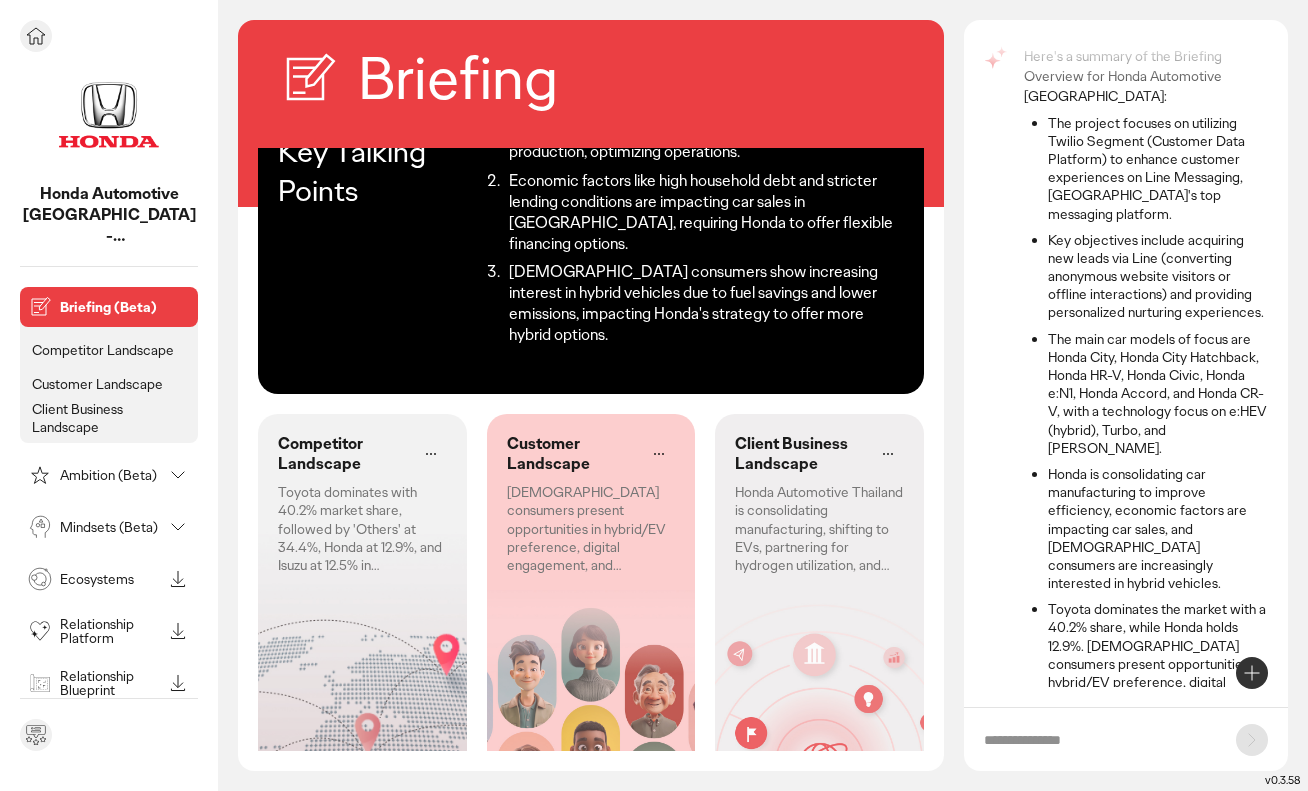 click at bounding box center (109, 36) 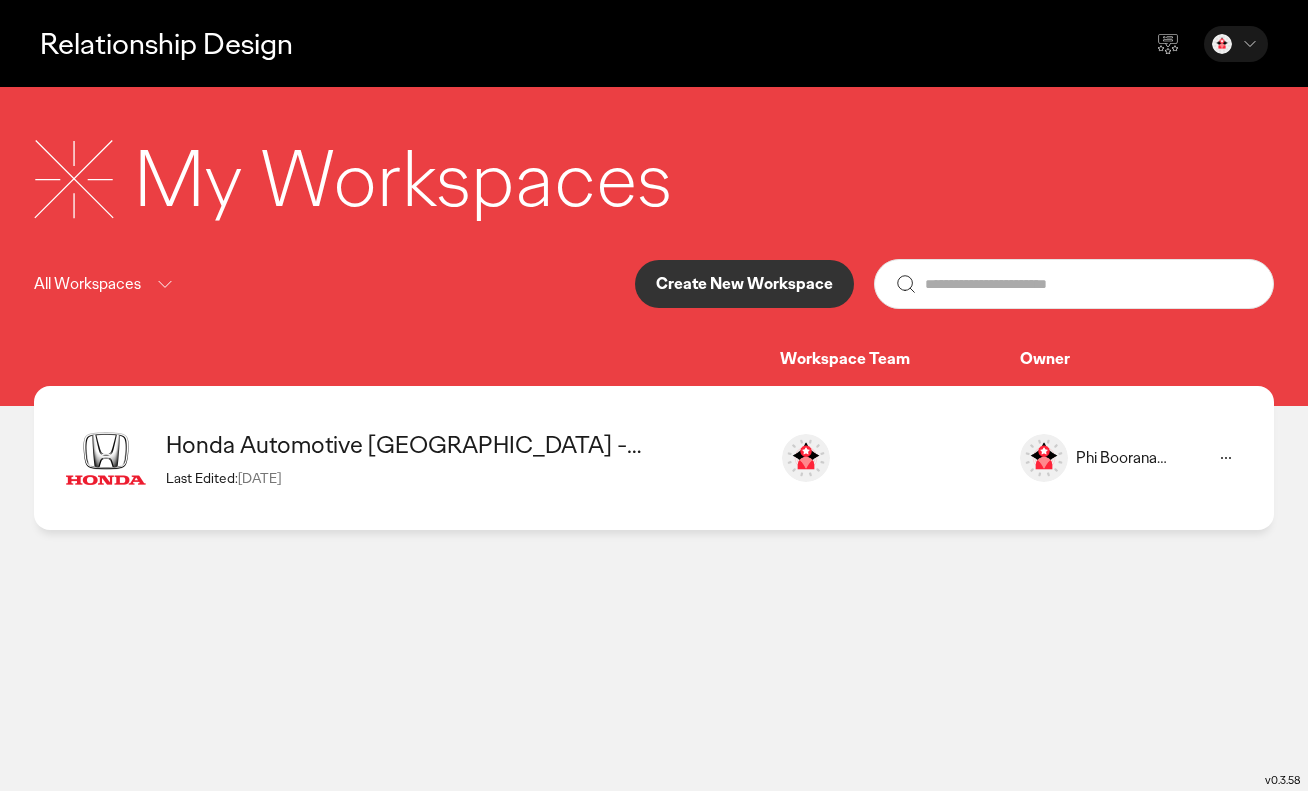 click on "Relationship Design  My Workspaces All Workspaces   Create New Workspace   Workspace Team   Owner  Honda Automotive Thailand - Thailand  Last Edited:  25 Jun 2025 Phi Booranasanti phi.booranasanti@ogilvy.com Phi Booranasanti" 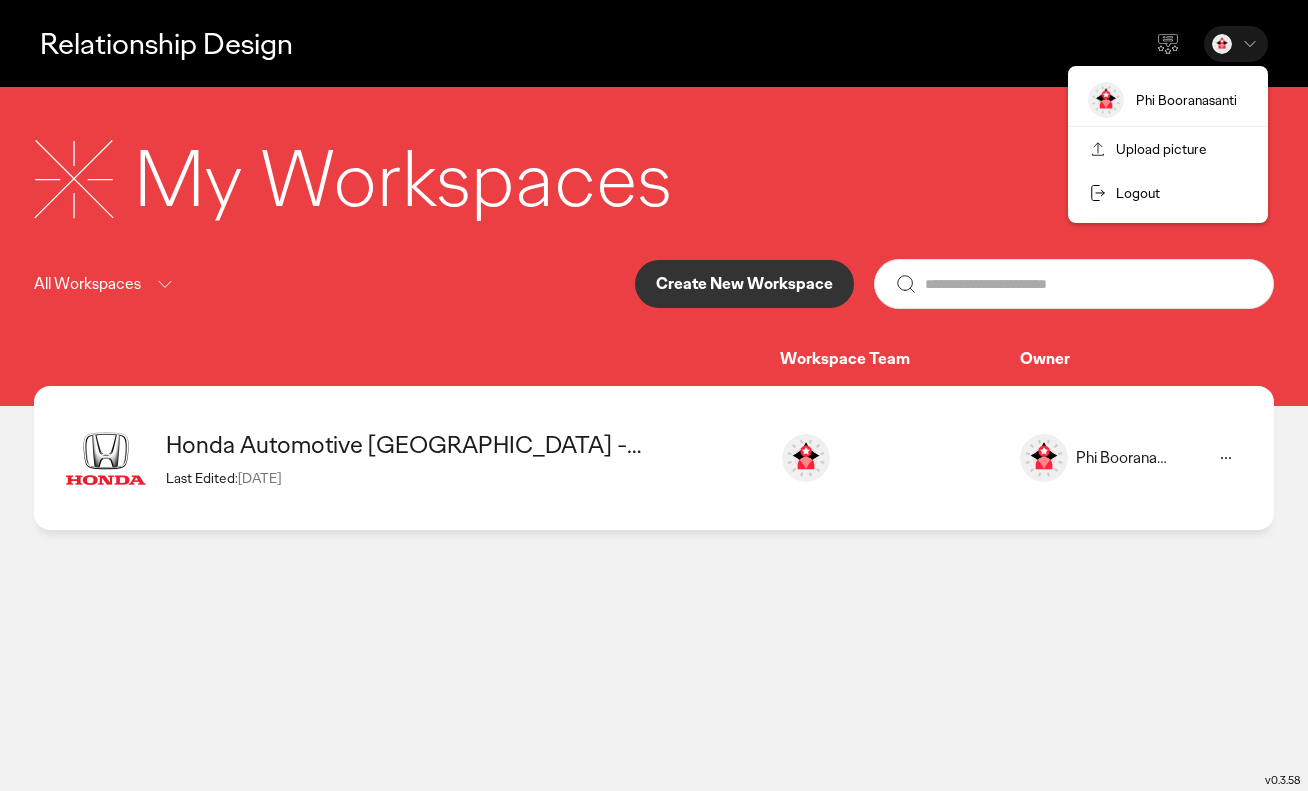 click 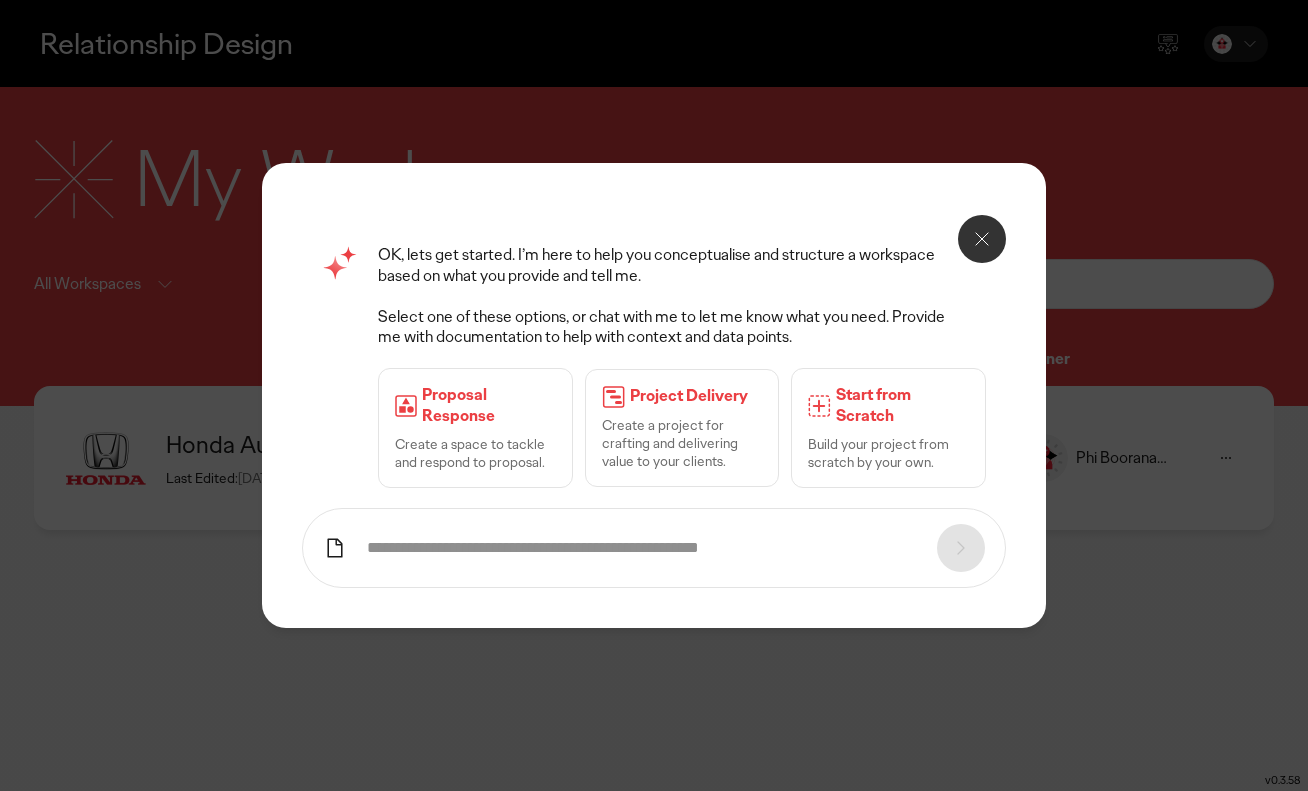 click on "Start from Scratch" at bounding box center (902, 406) 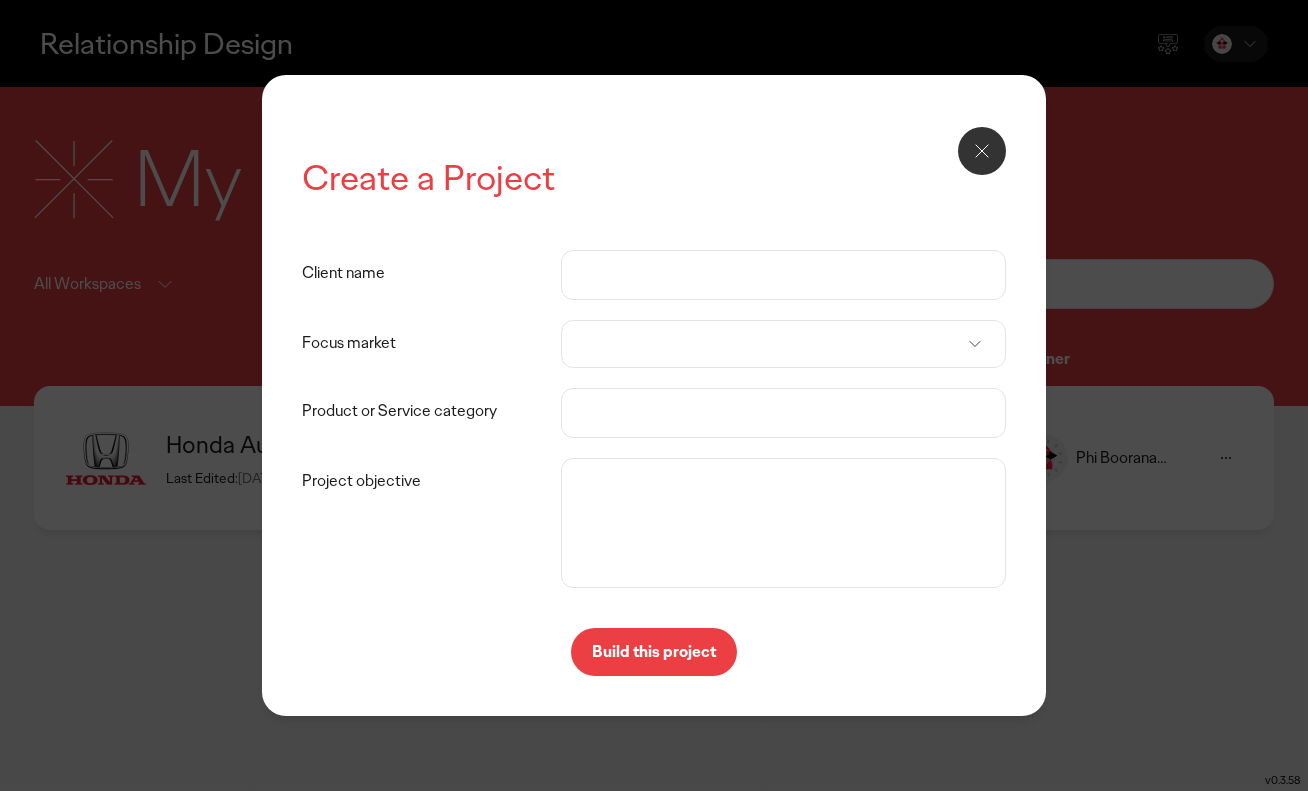 click on "Client name" at bounding box center (783, 275) 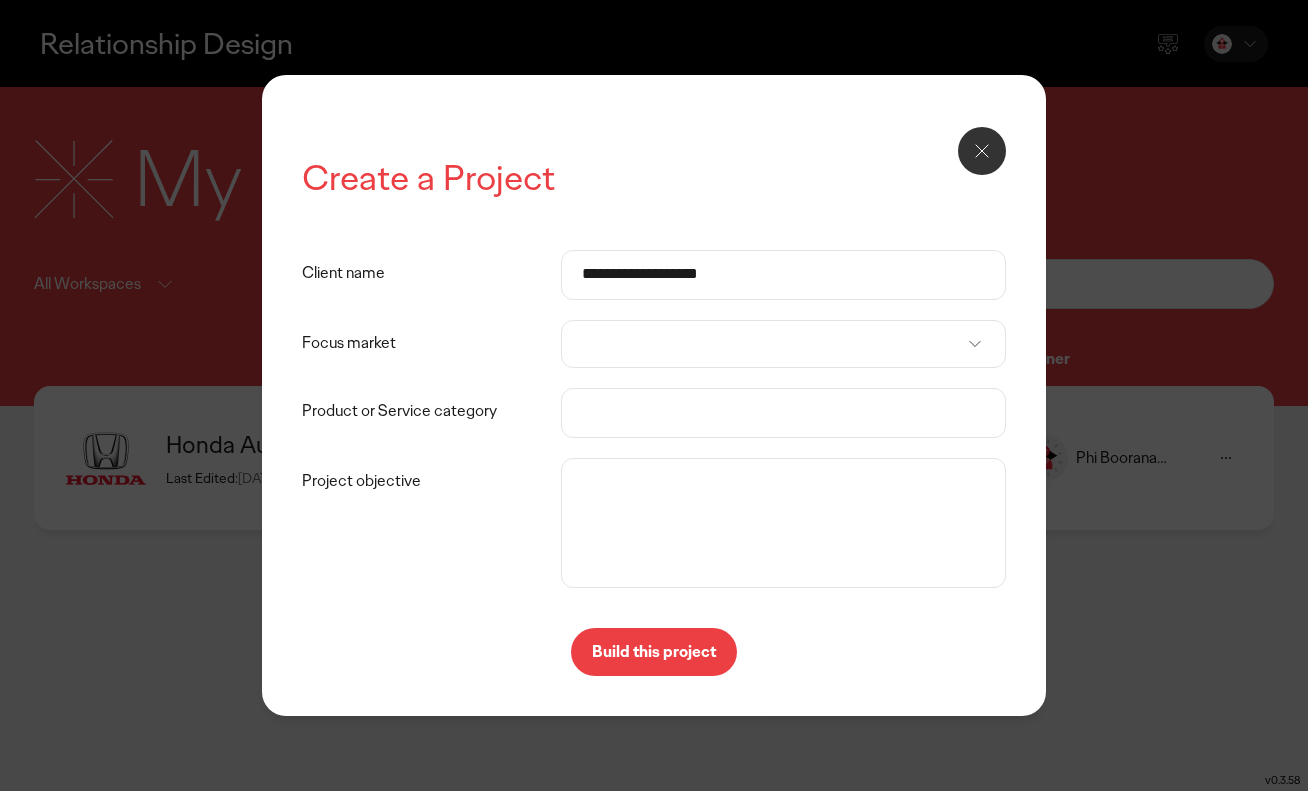 type on "**********" 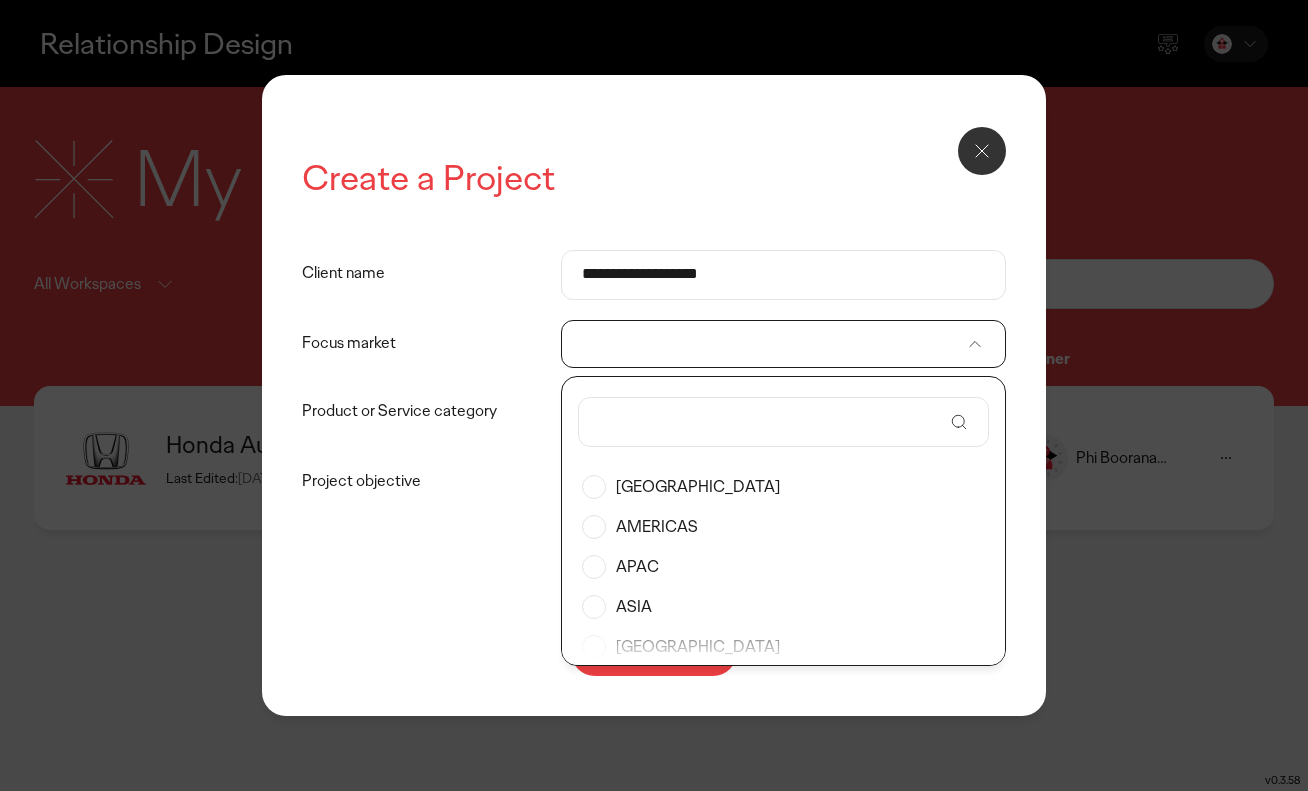 click at bounding box center (770, 422) 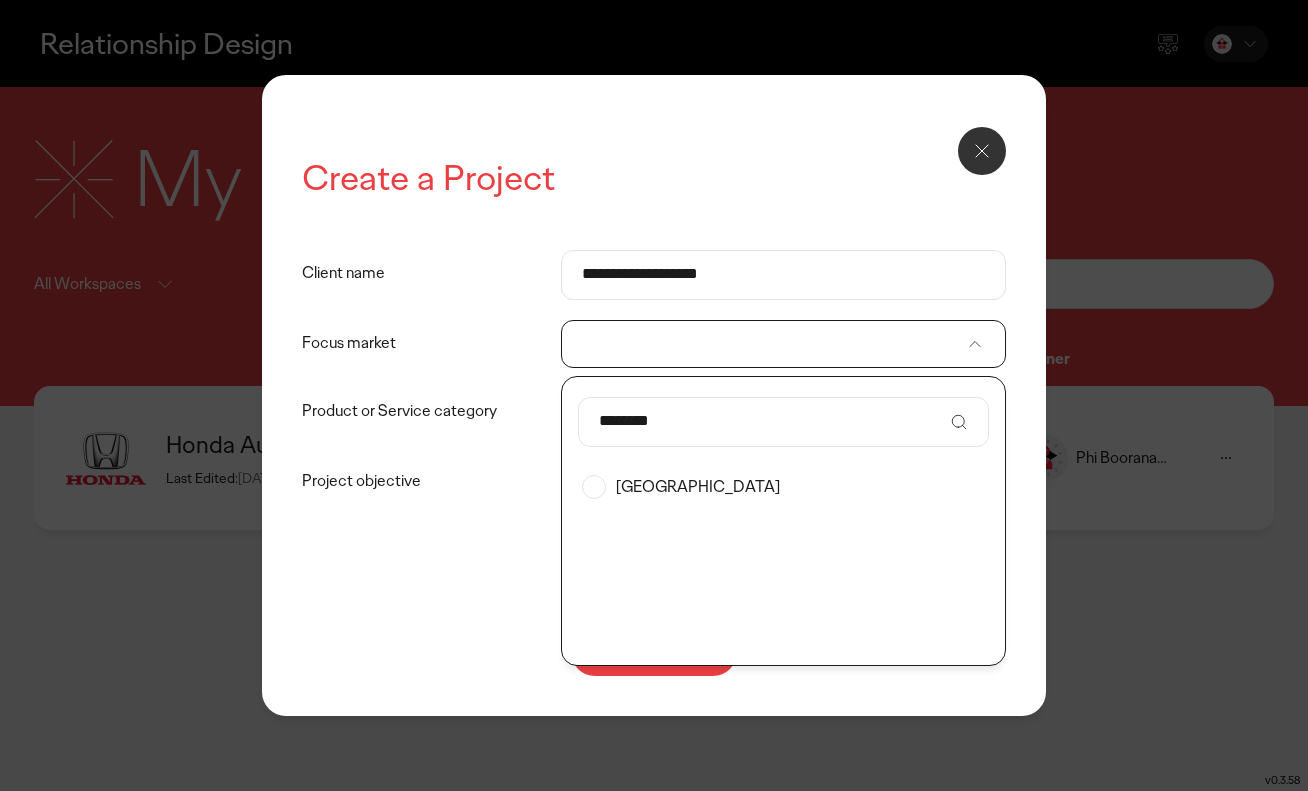 type on "********" 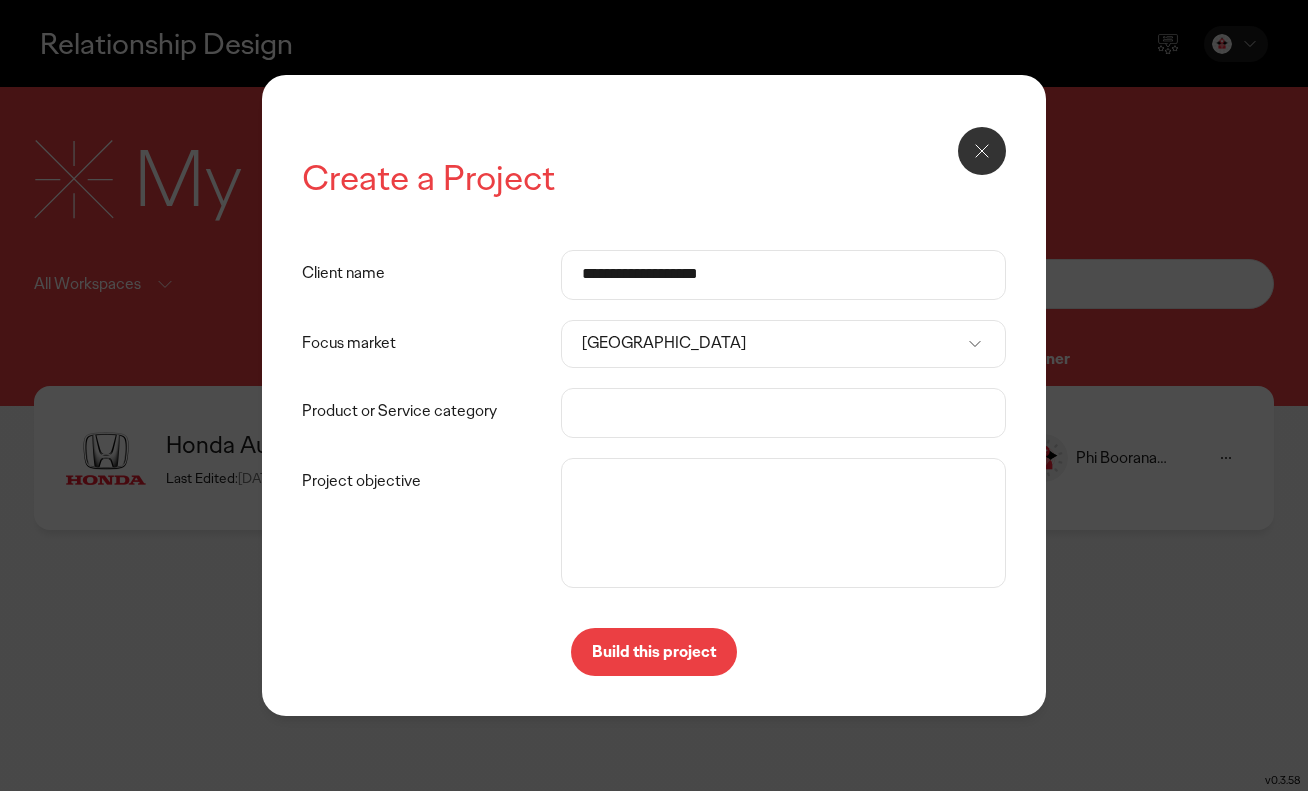 click on "**********" 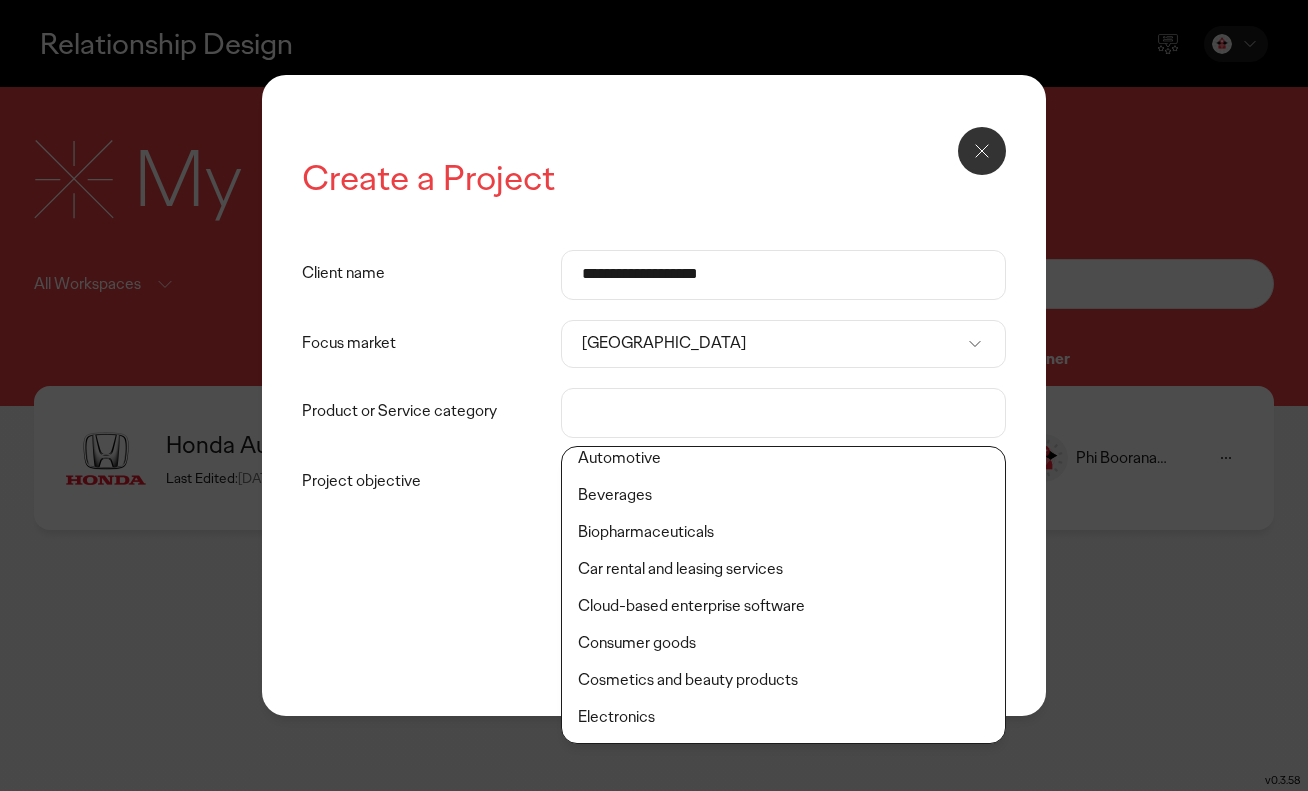 scroll, scrollTop: 0, scrollLeft: 0, axis: both 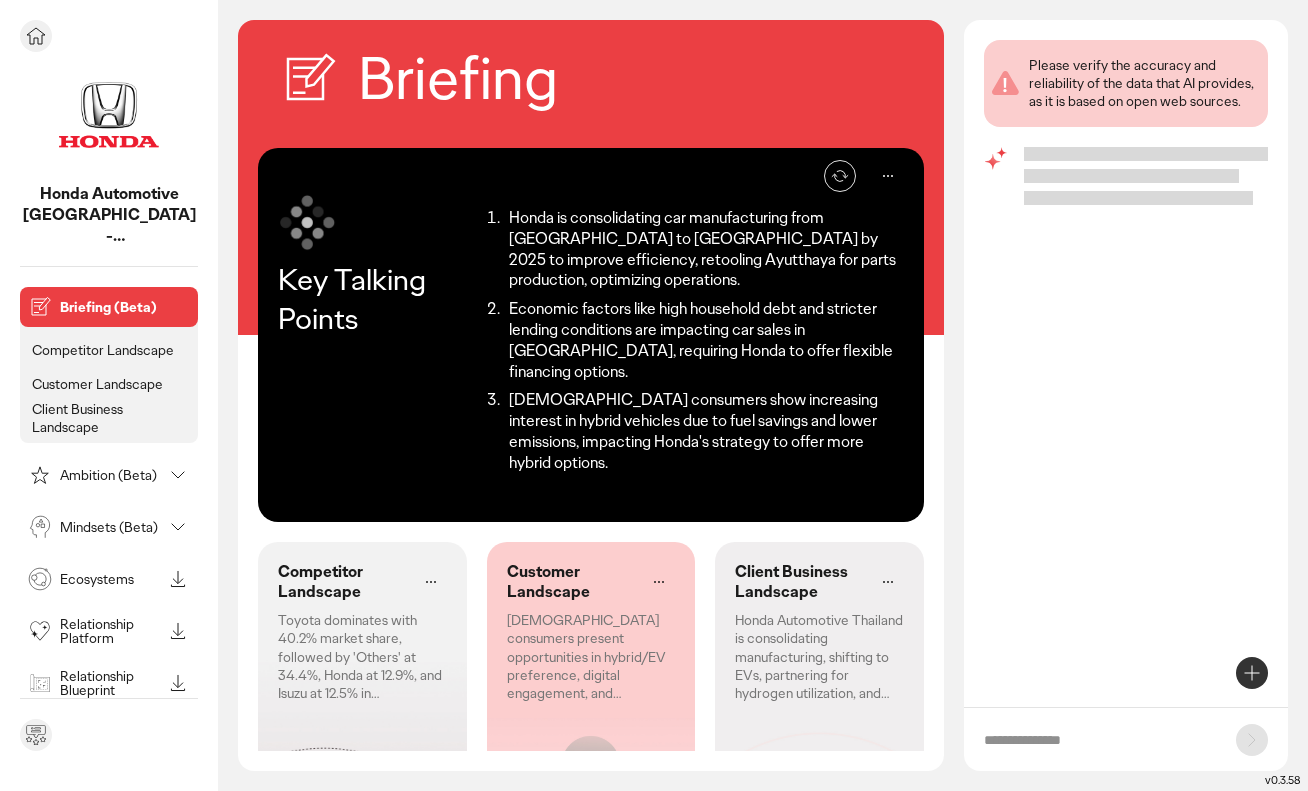click 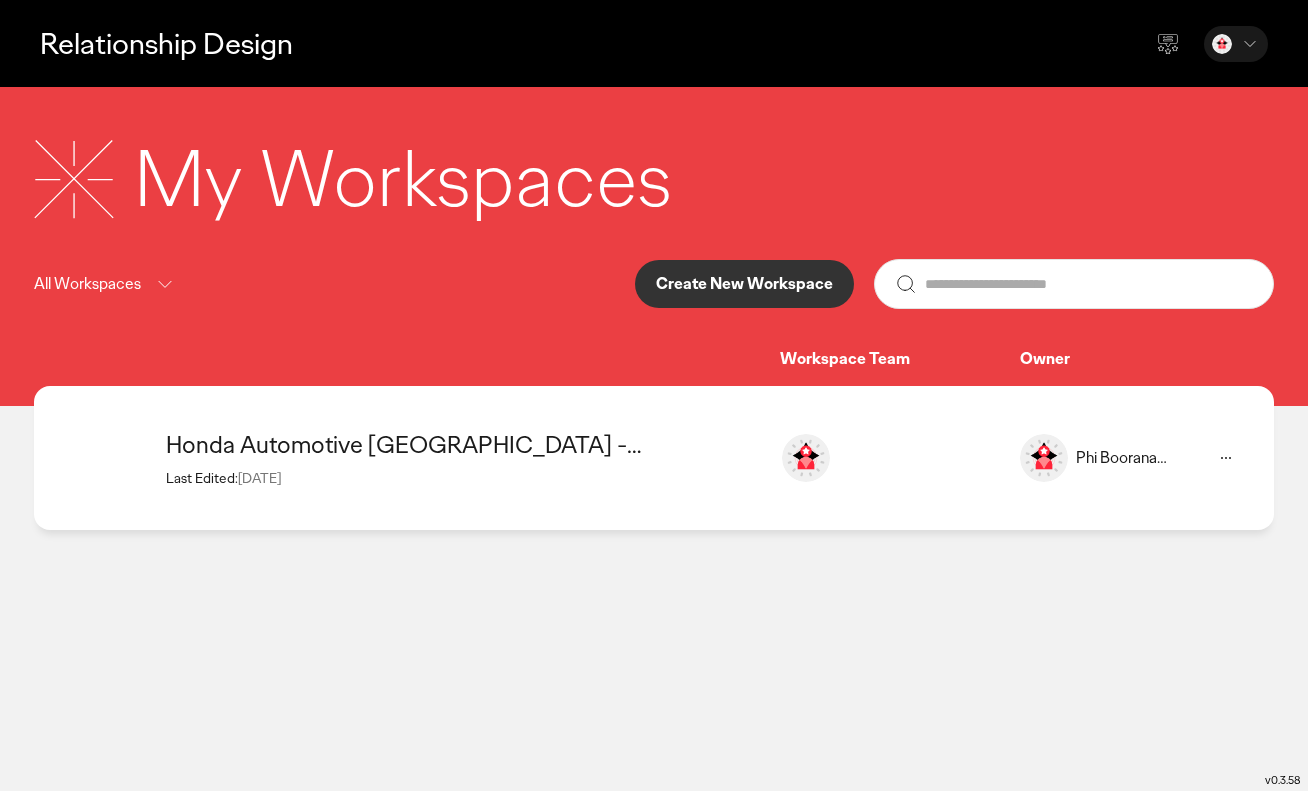 click on "Create New Workspace" at bounding box center [744, 284] 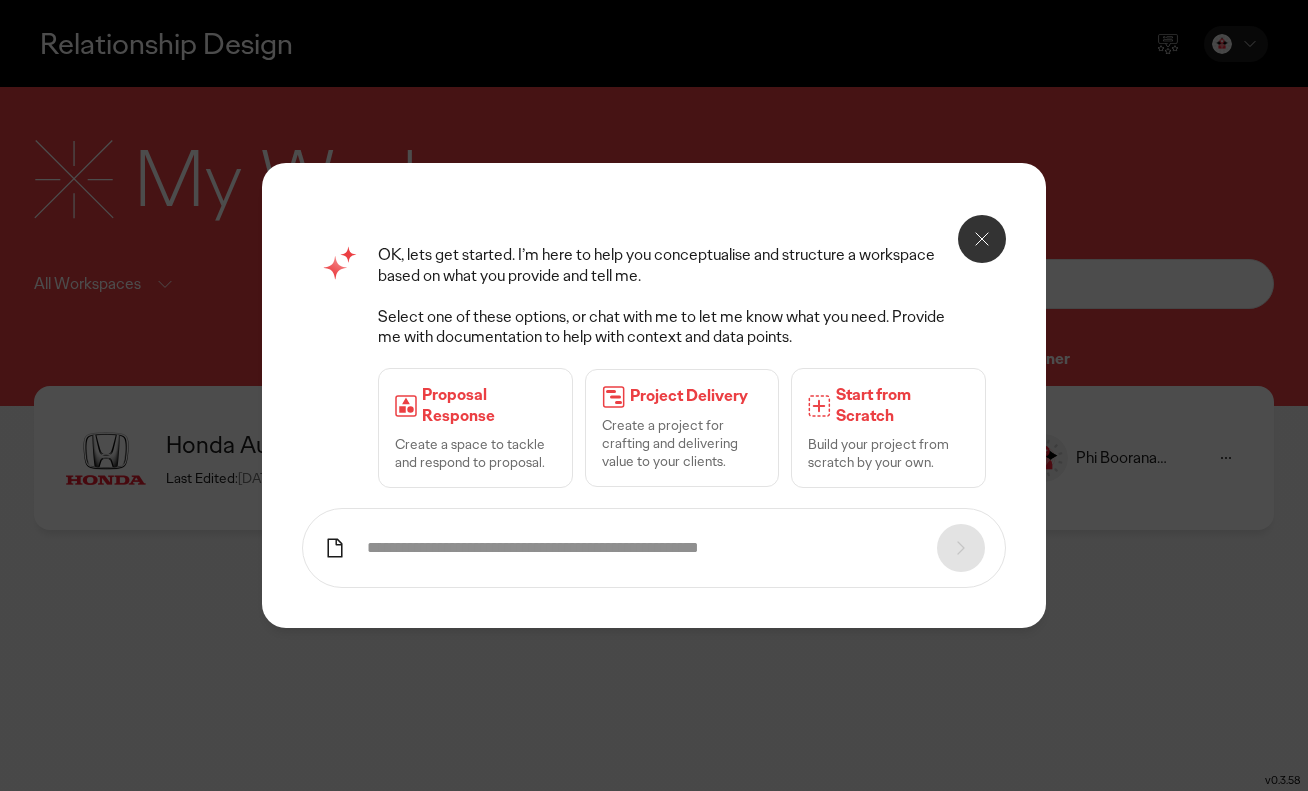 click on "Start from Scratch" at bounding box center (902, 406) 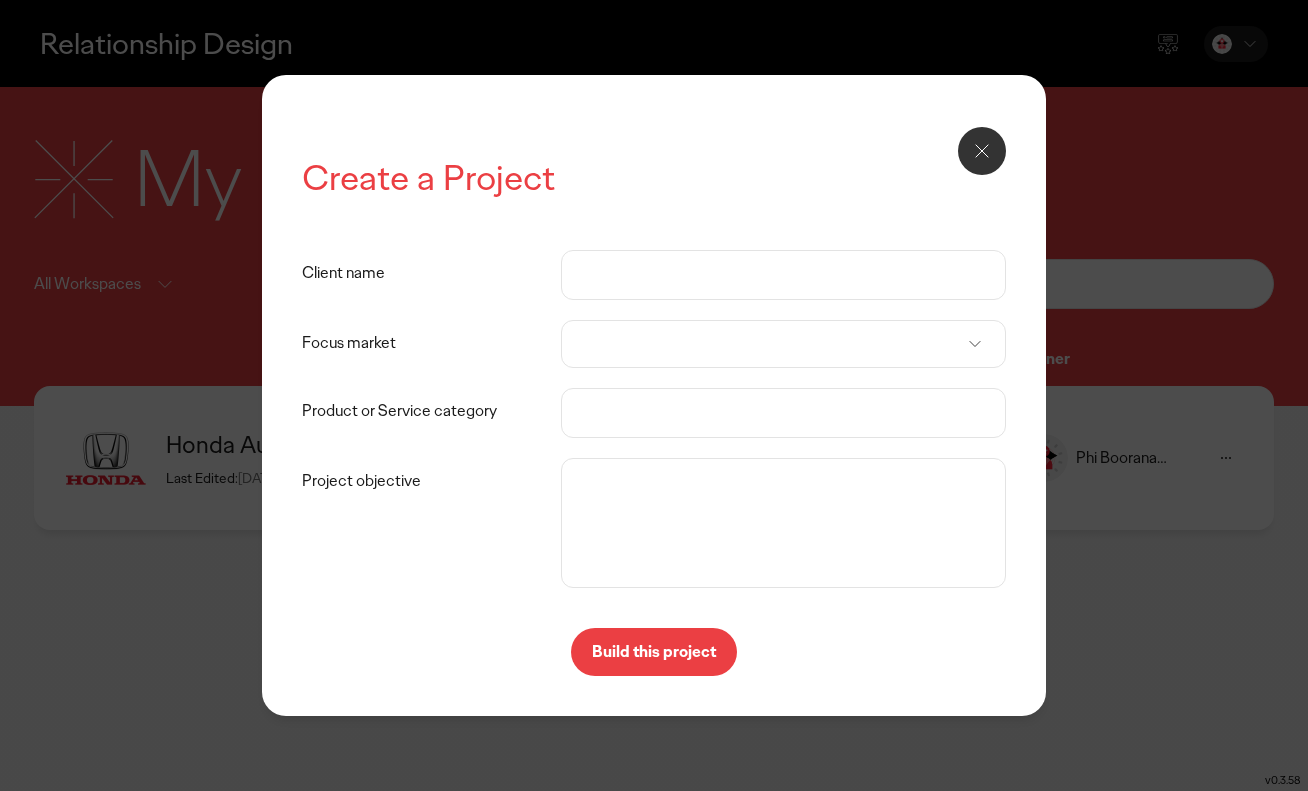 click on "Client name" at bounding box center (783, 275) 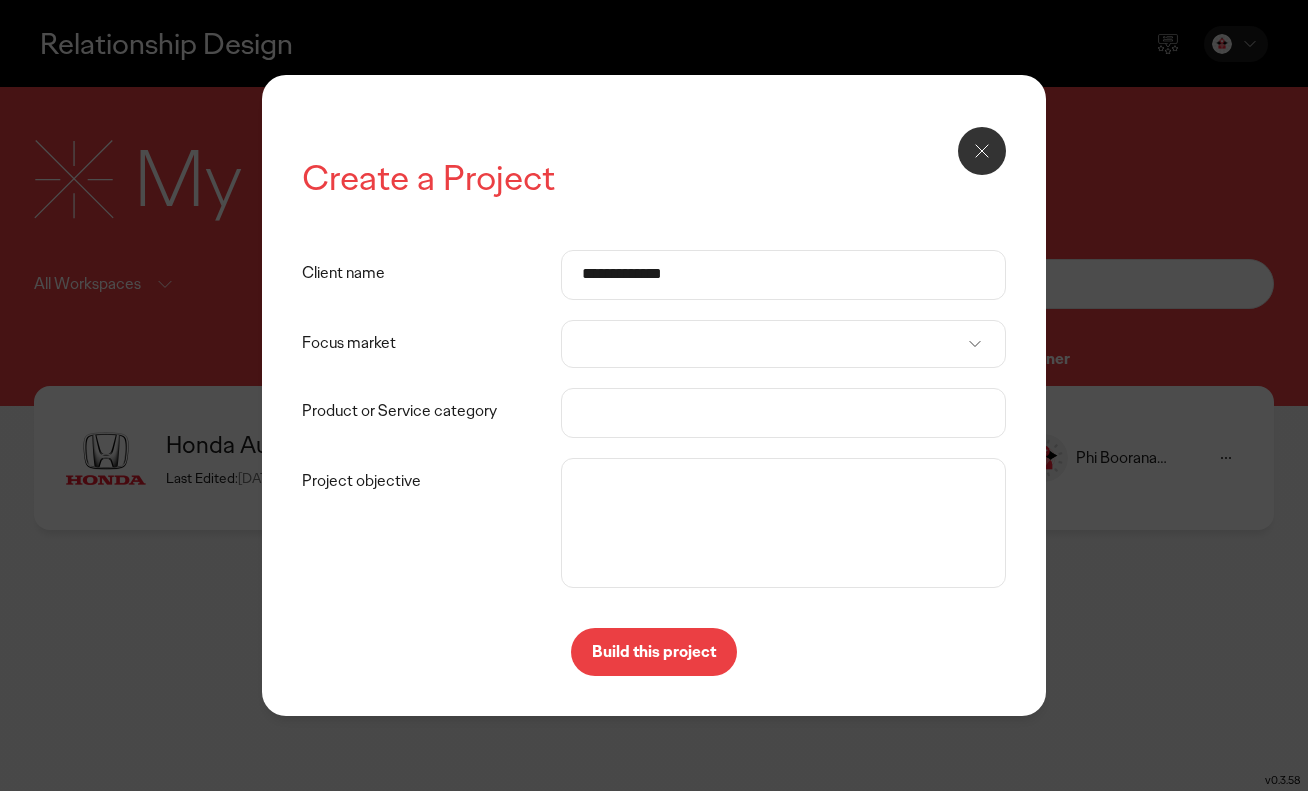 type on "**********" 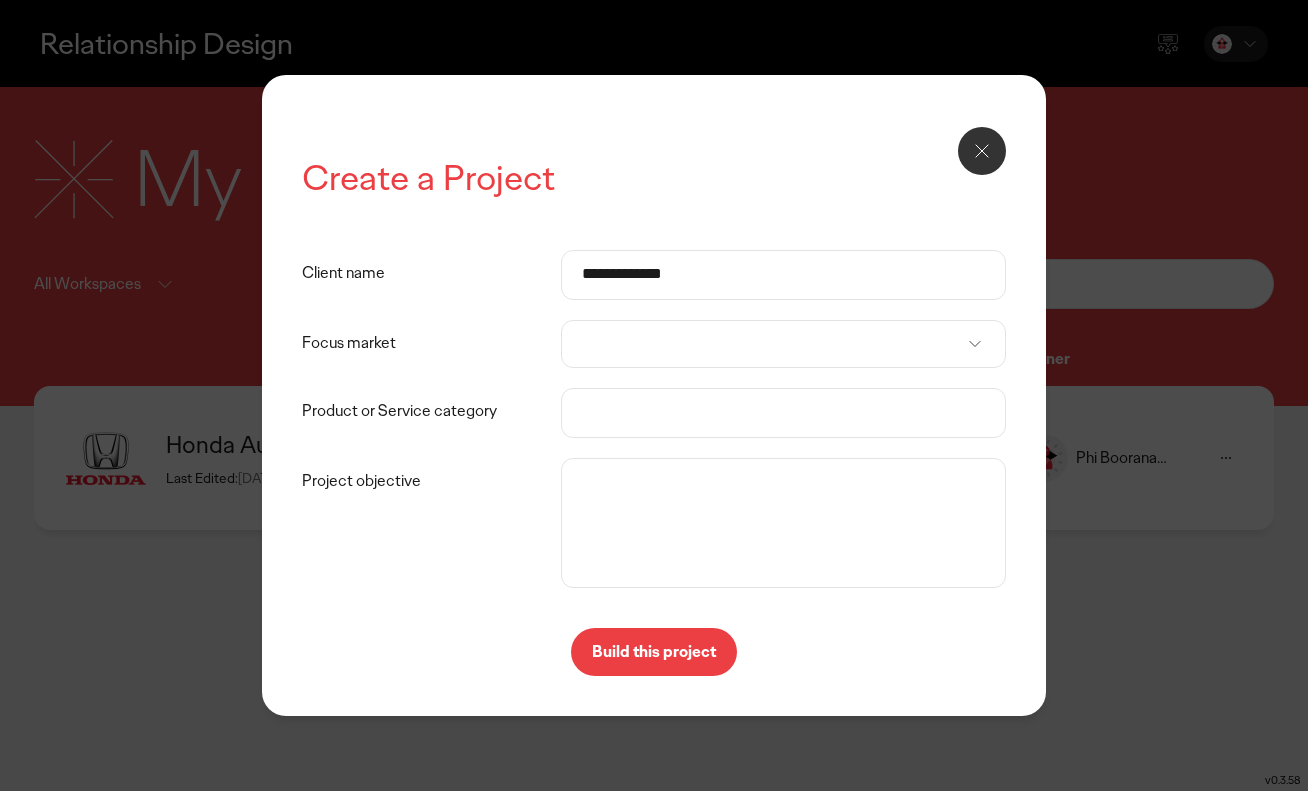 click at bounding box center [783, 344] 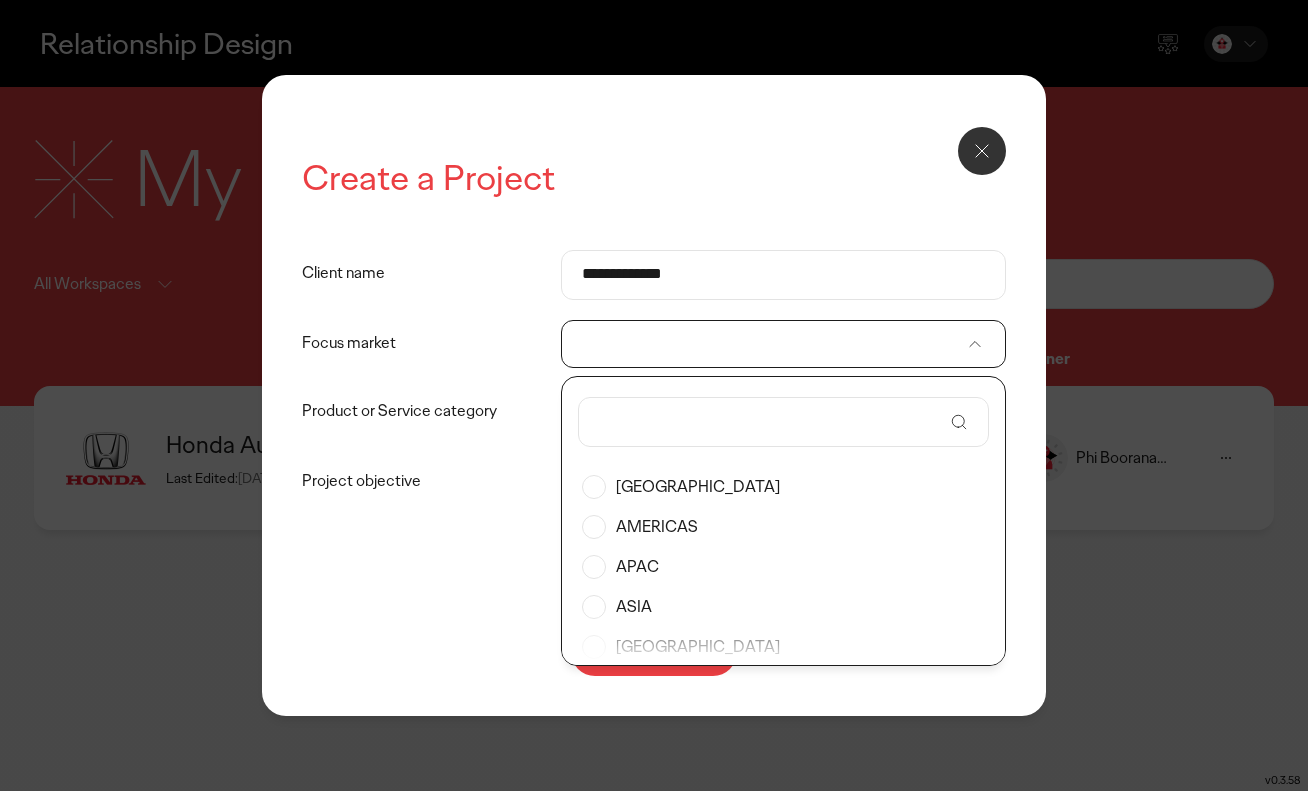 click at bounding box center (770, 422) 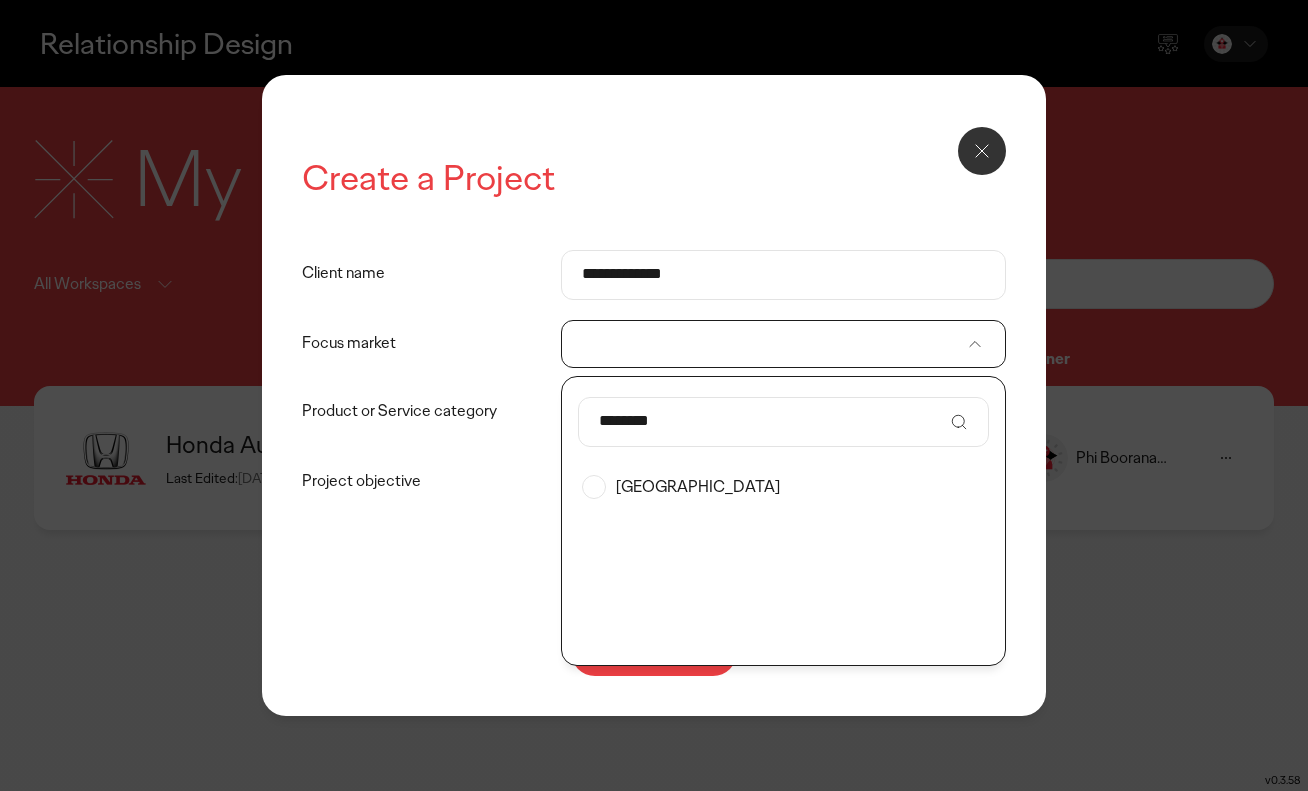 type on "********" 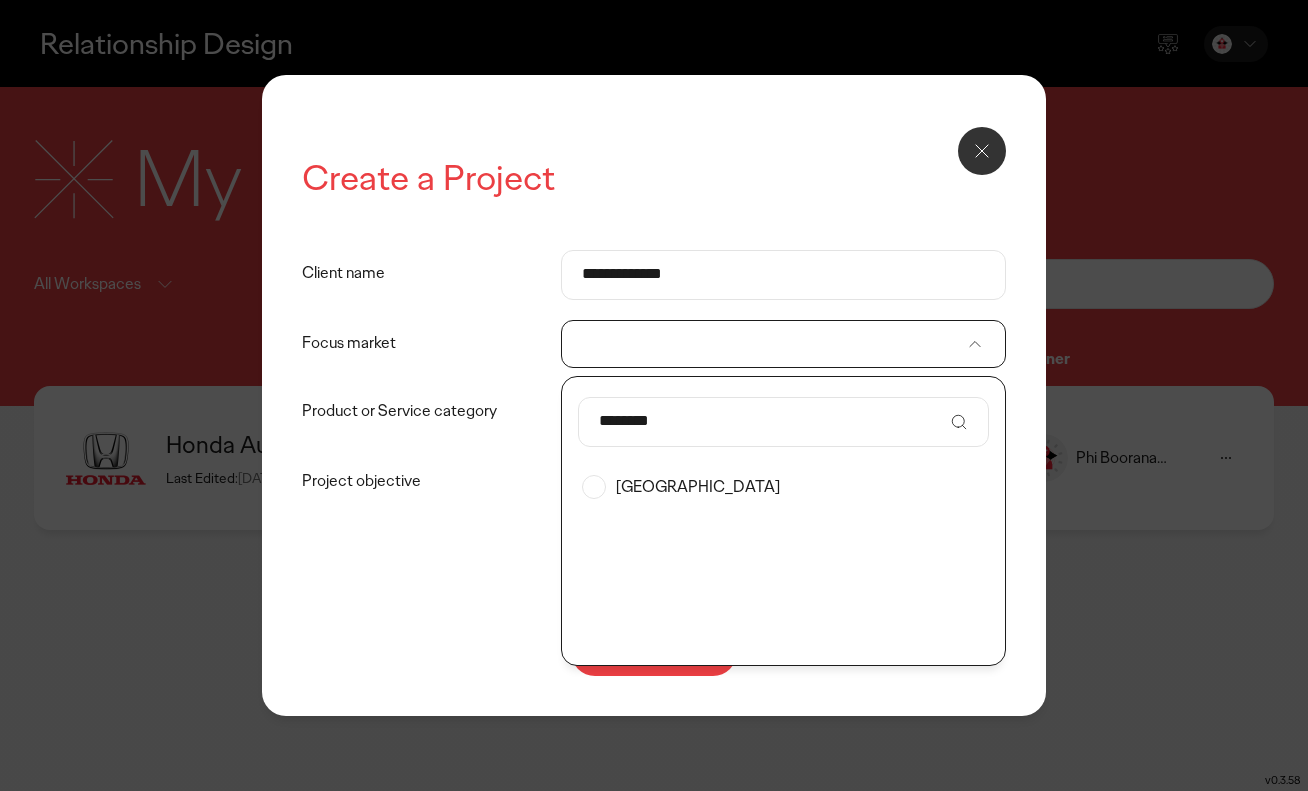 click on "Thailand" at bounding box center [783, 487] 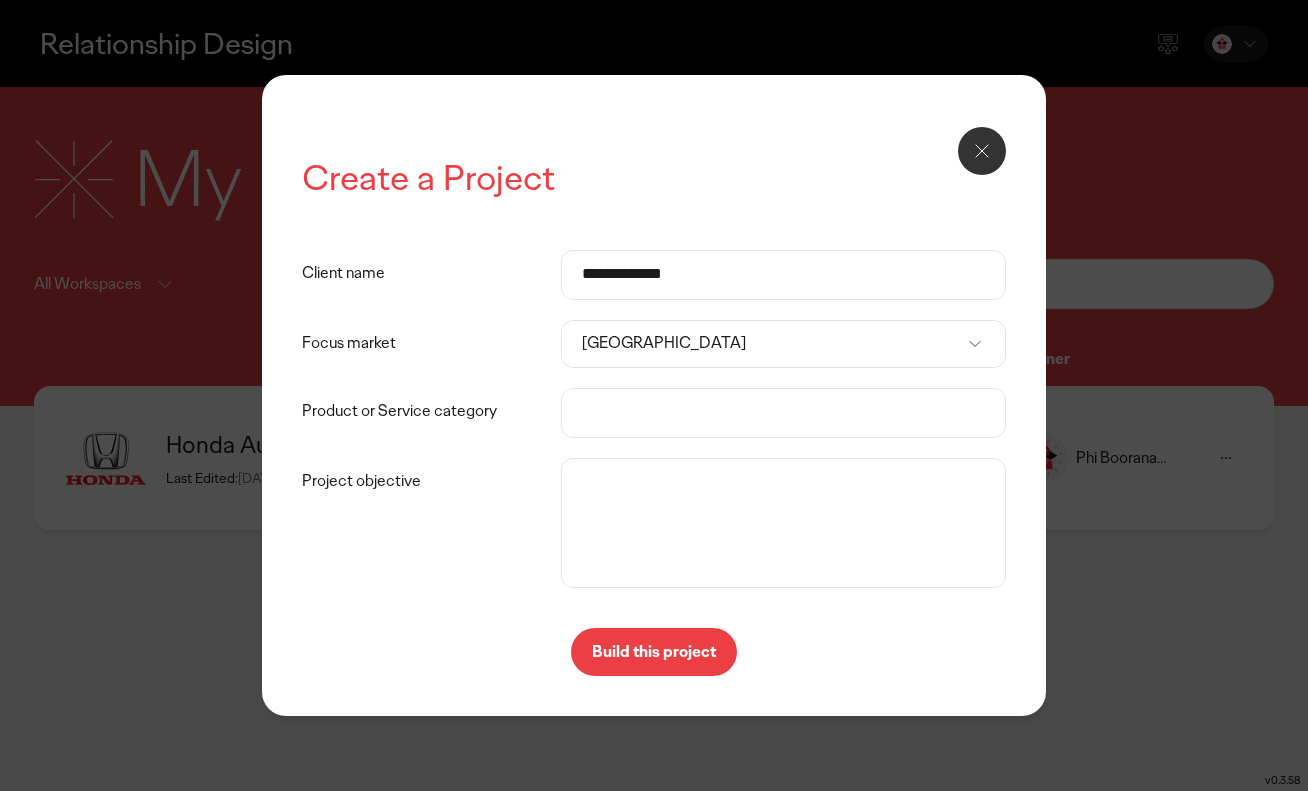 click on "Product or Service category" at bounding box center (783, 413) 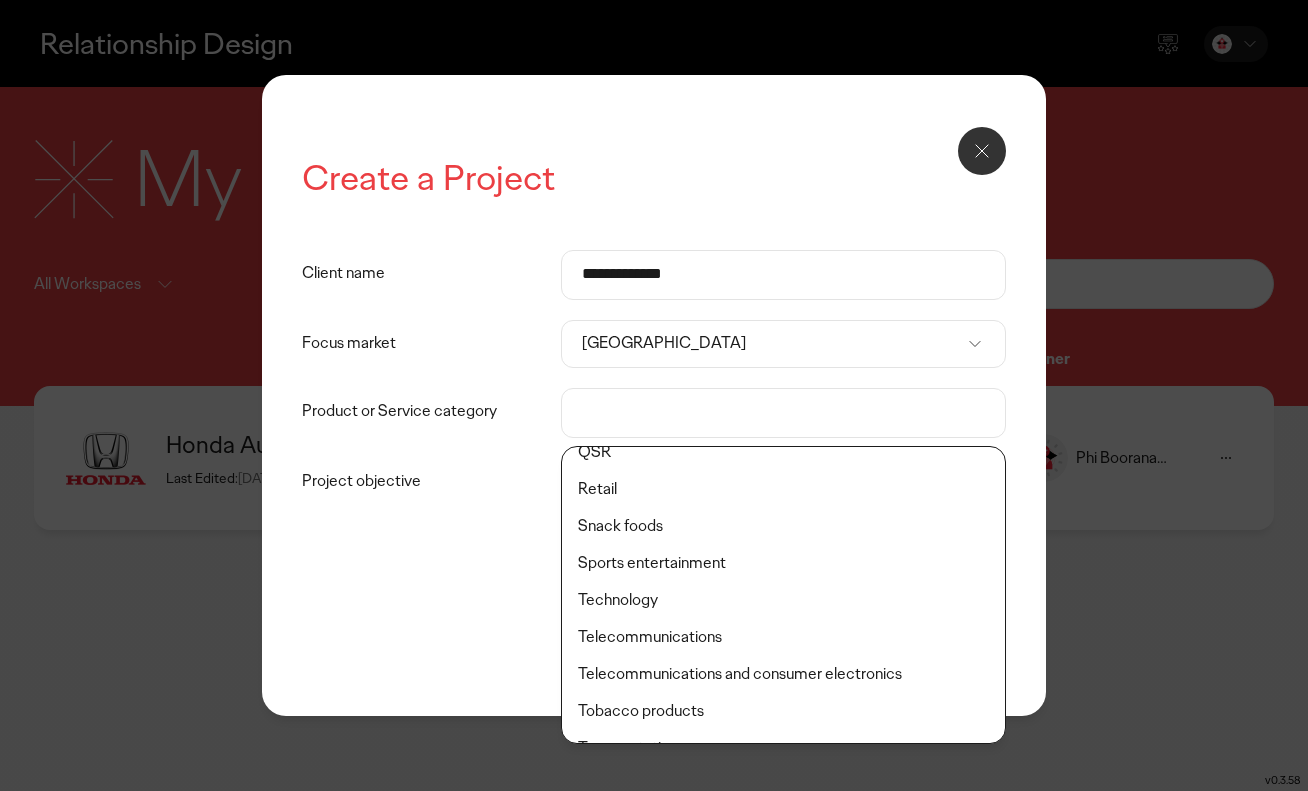 scroll, scrollTop: 703, scrollLeft: 0, axis: vertical 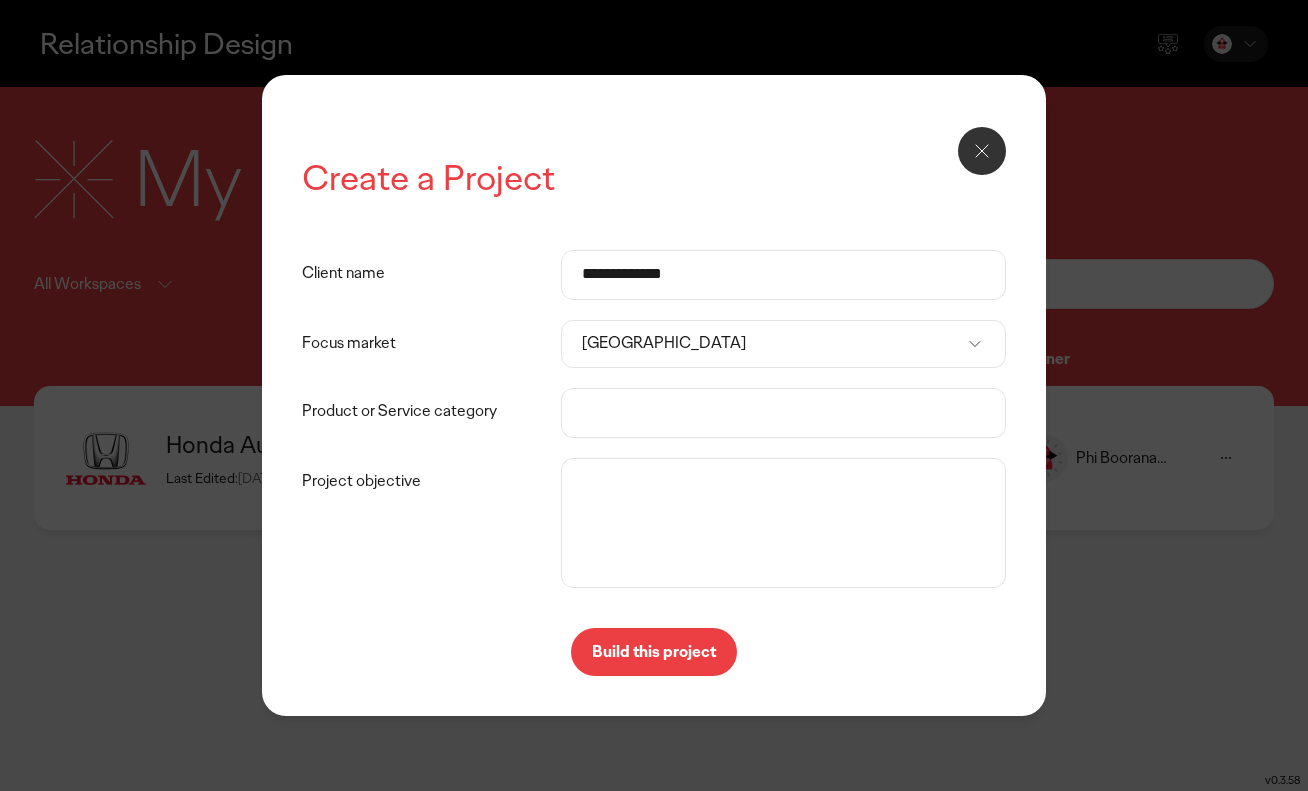 click on "Technology" 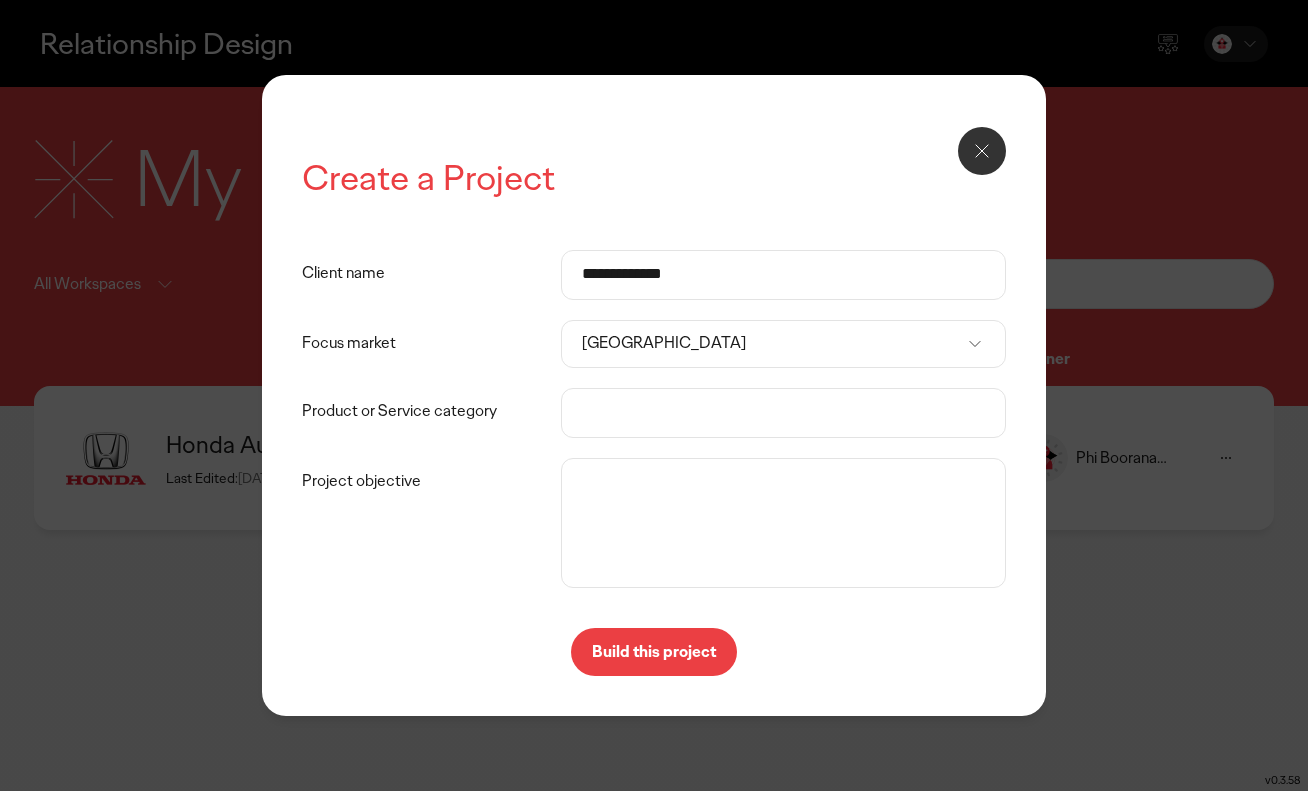 type on "**********" 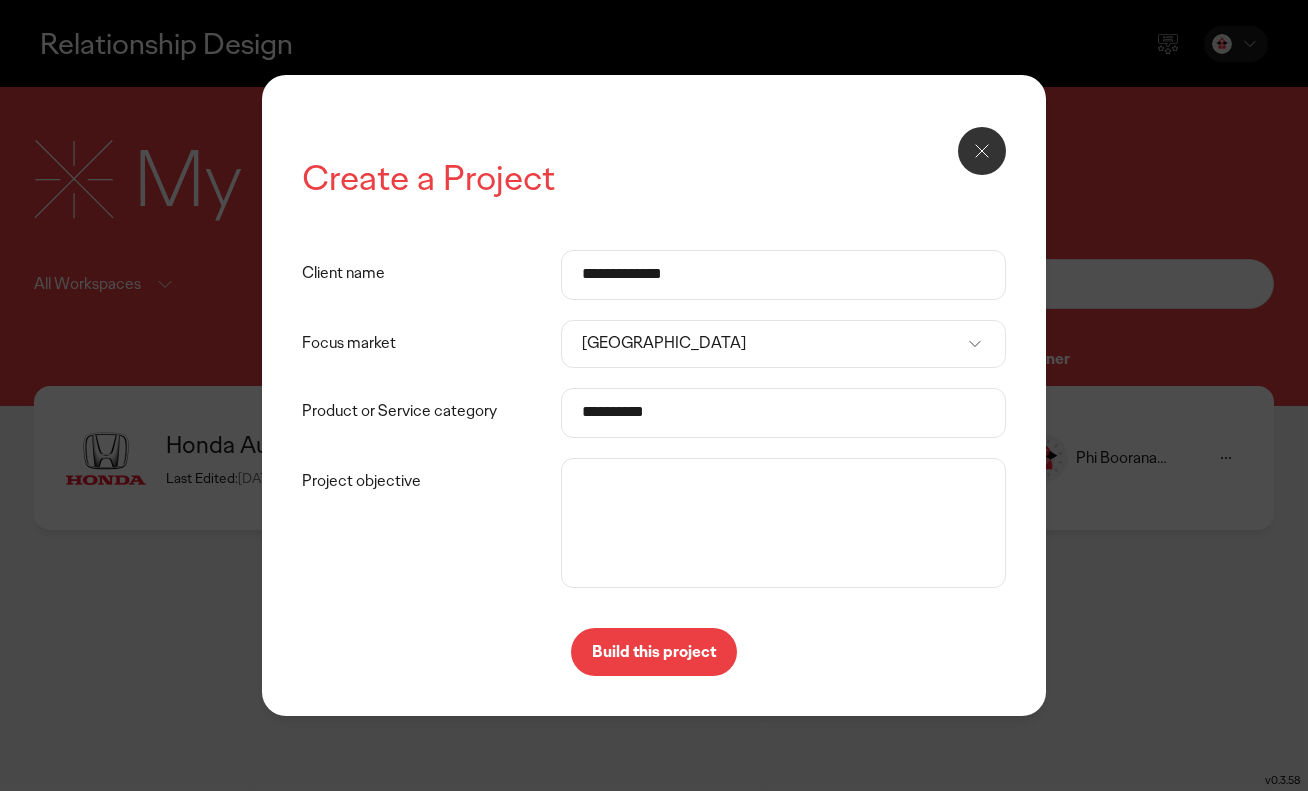 click on "Project objective" at bounding box center [783, 523] 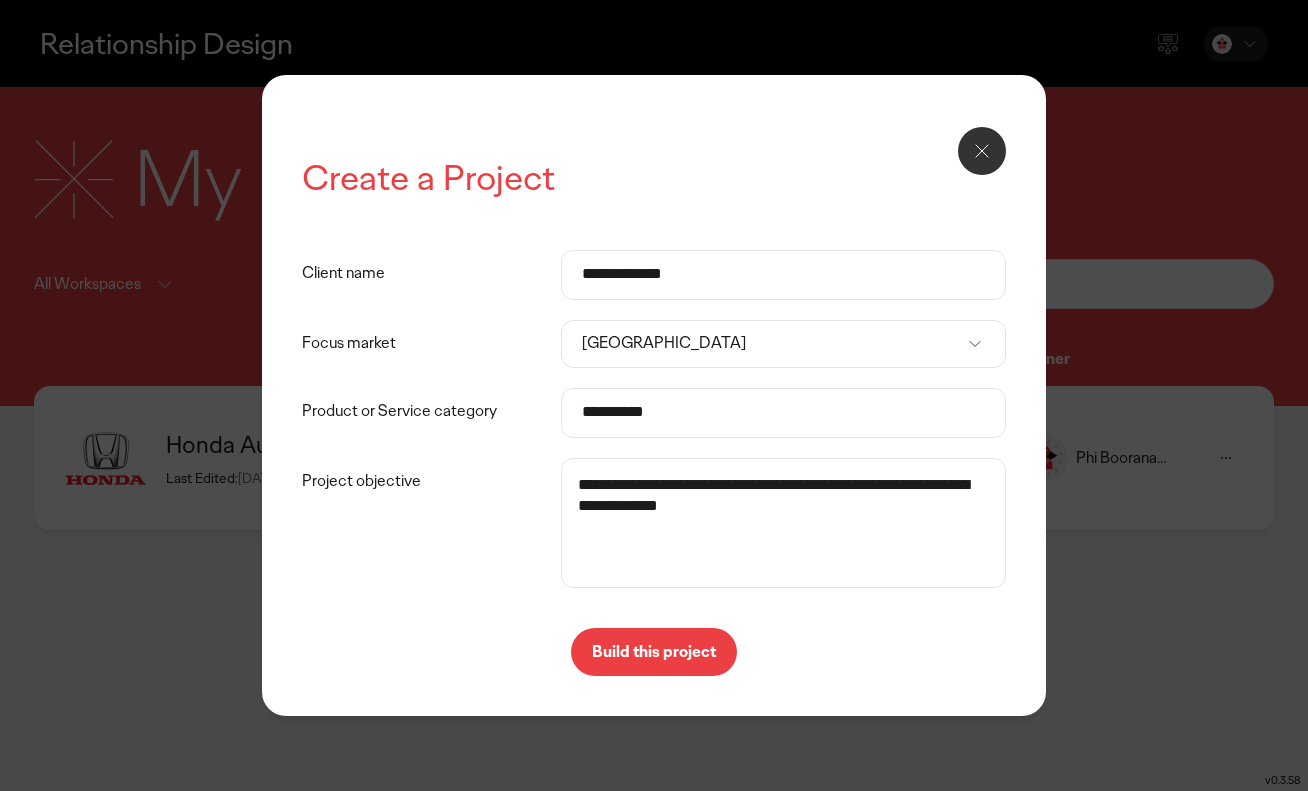 click on "**********" at bounding box center (783, 523) 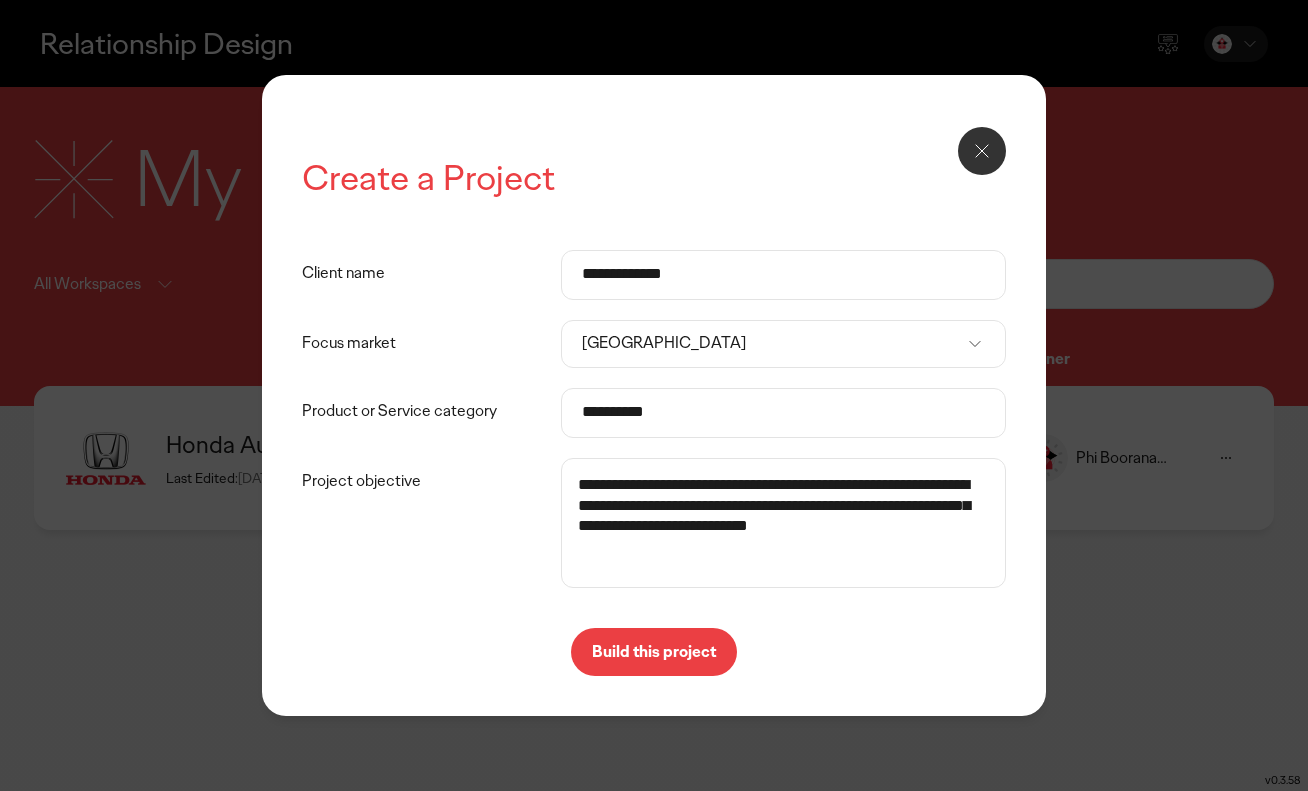 click on "**********" at bounding box center [783, 523] 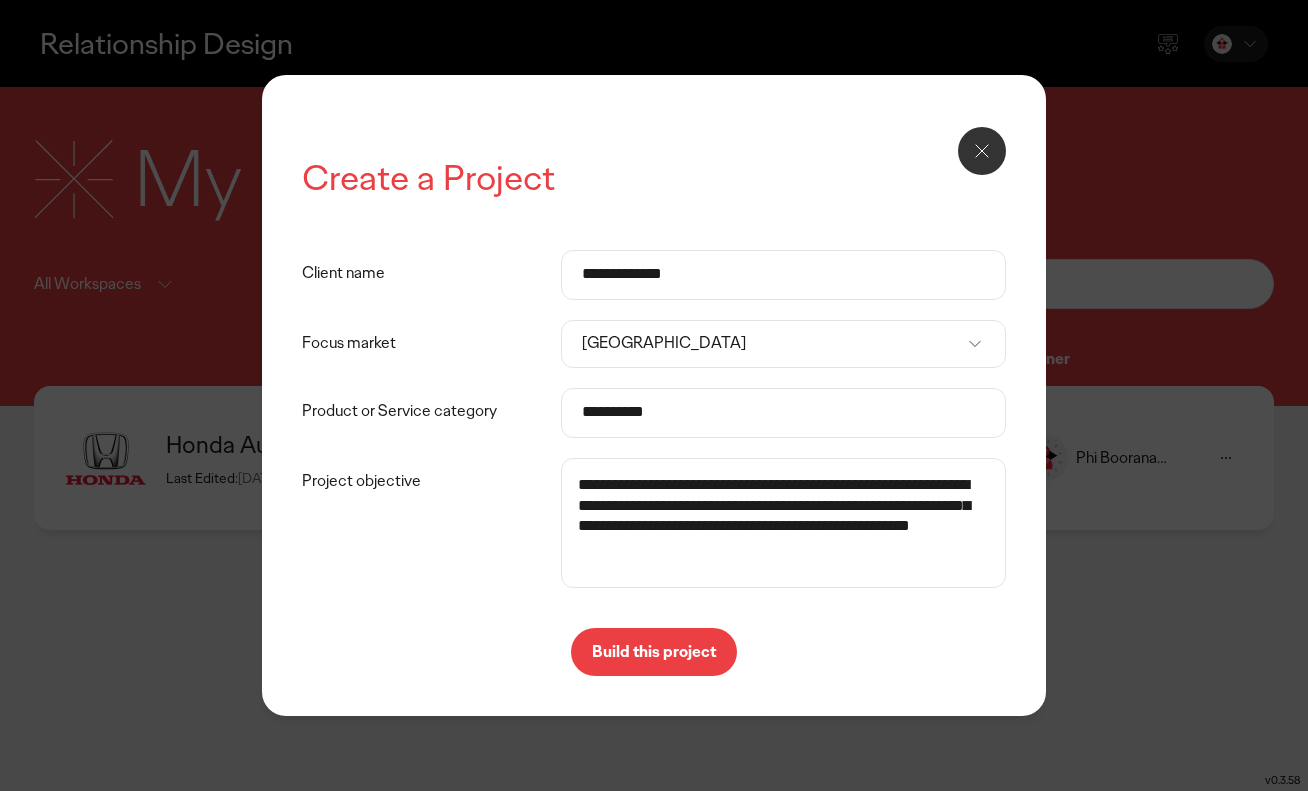 click on "**********" at bounding box center (783, 523) 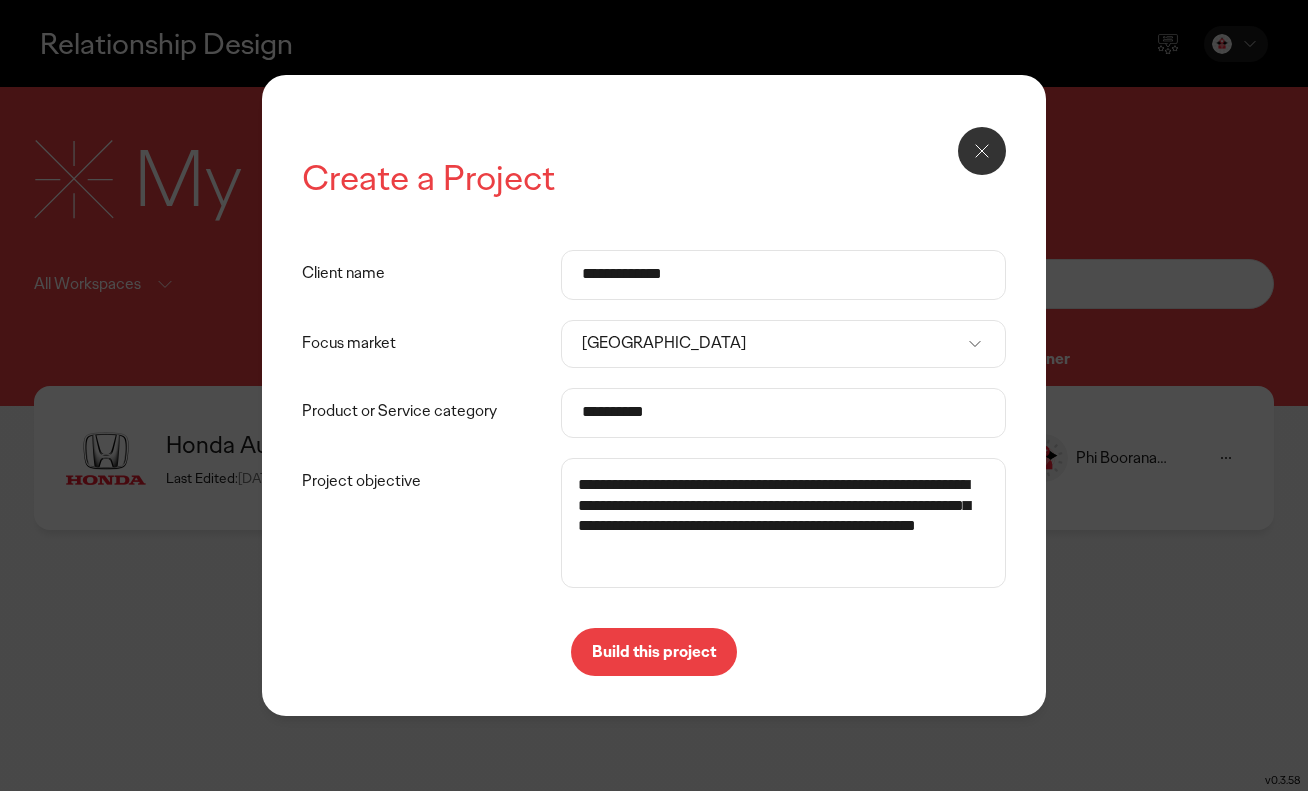 type on "**********" 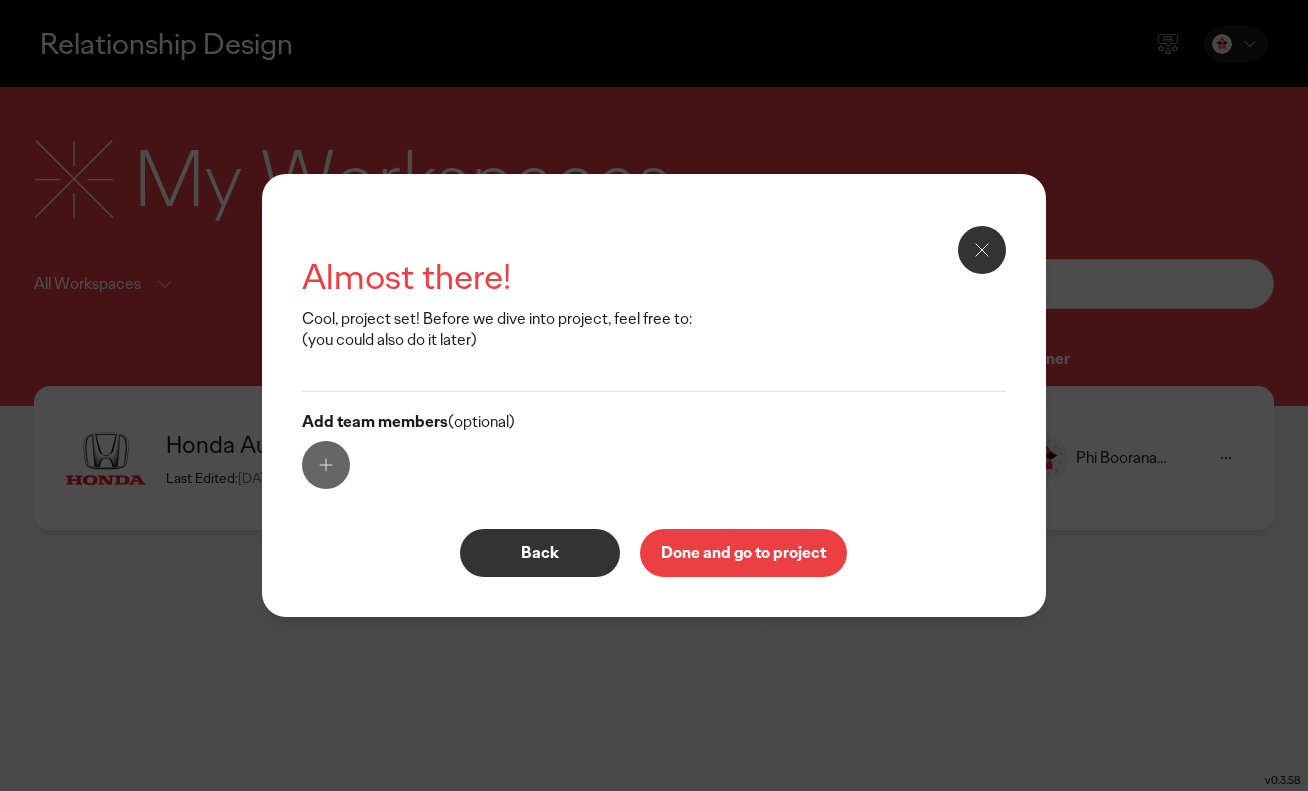 click on "Done and go to project" at bounding box center [743, 553] 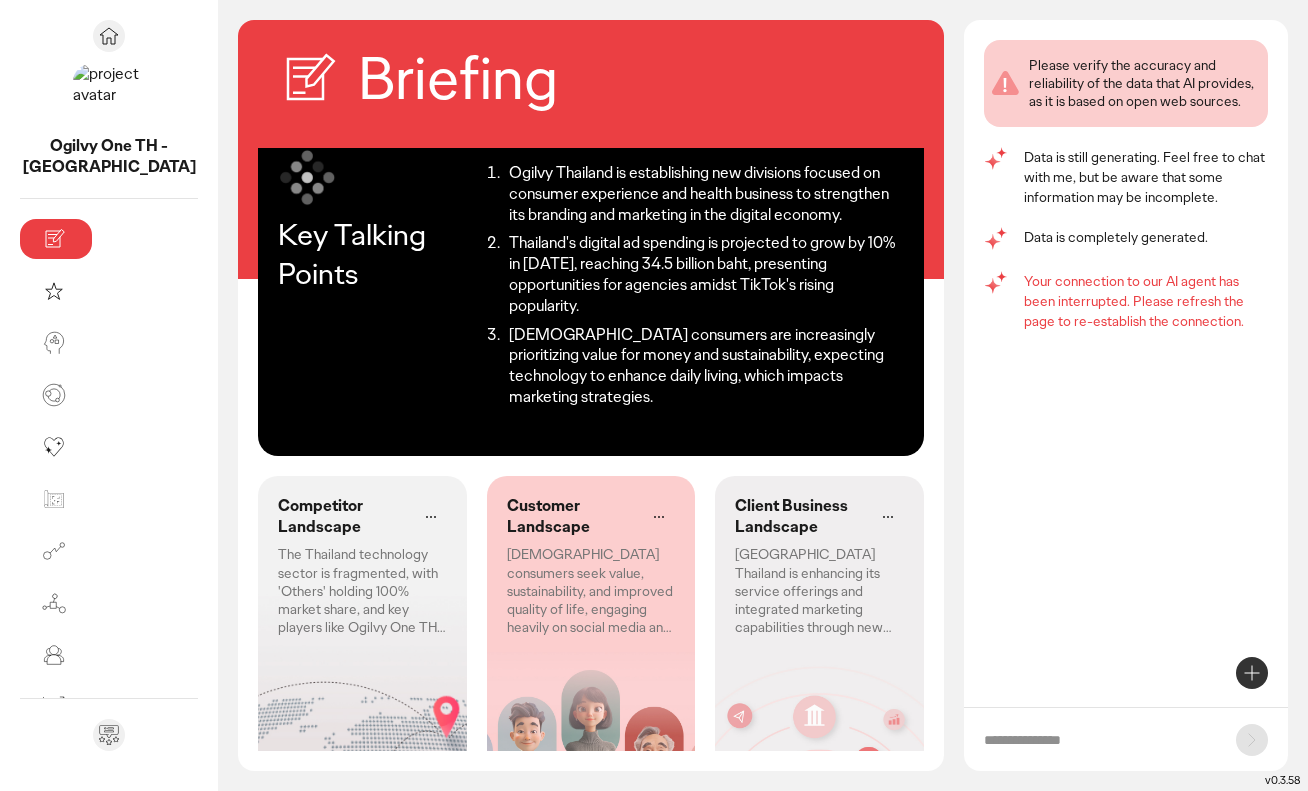scroll, scrollTop: 0, scrollLeft: 0, axis: both 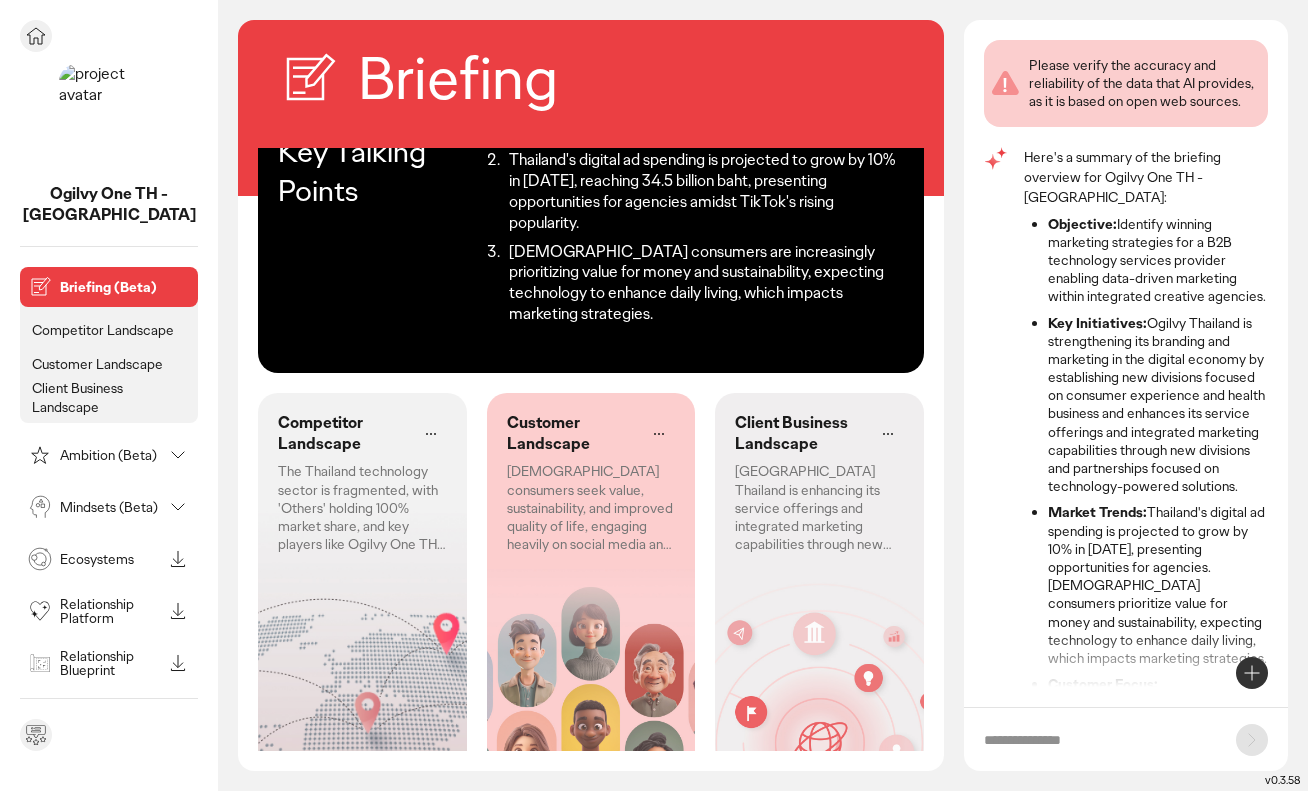 click on "Client Business Landscape" at bounding box center [111, 397] 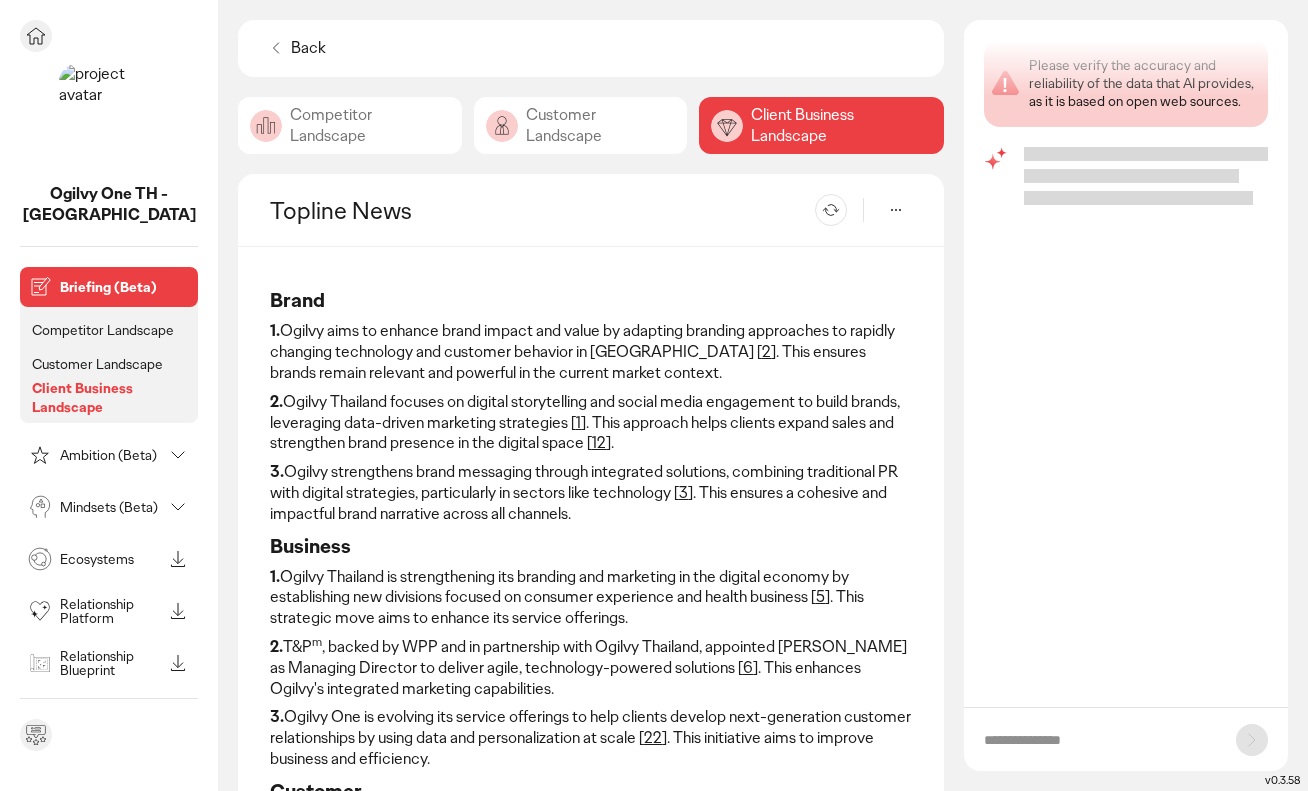 scroll, scrollTop: 0, scrollLeft: 0, axis: both 